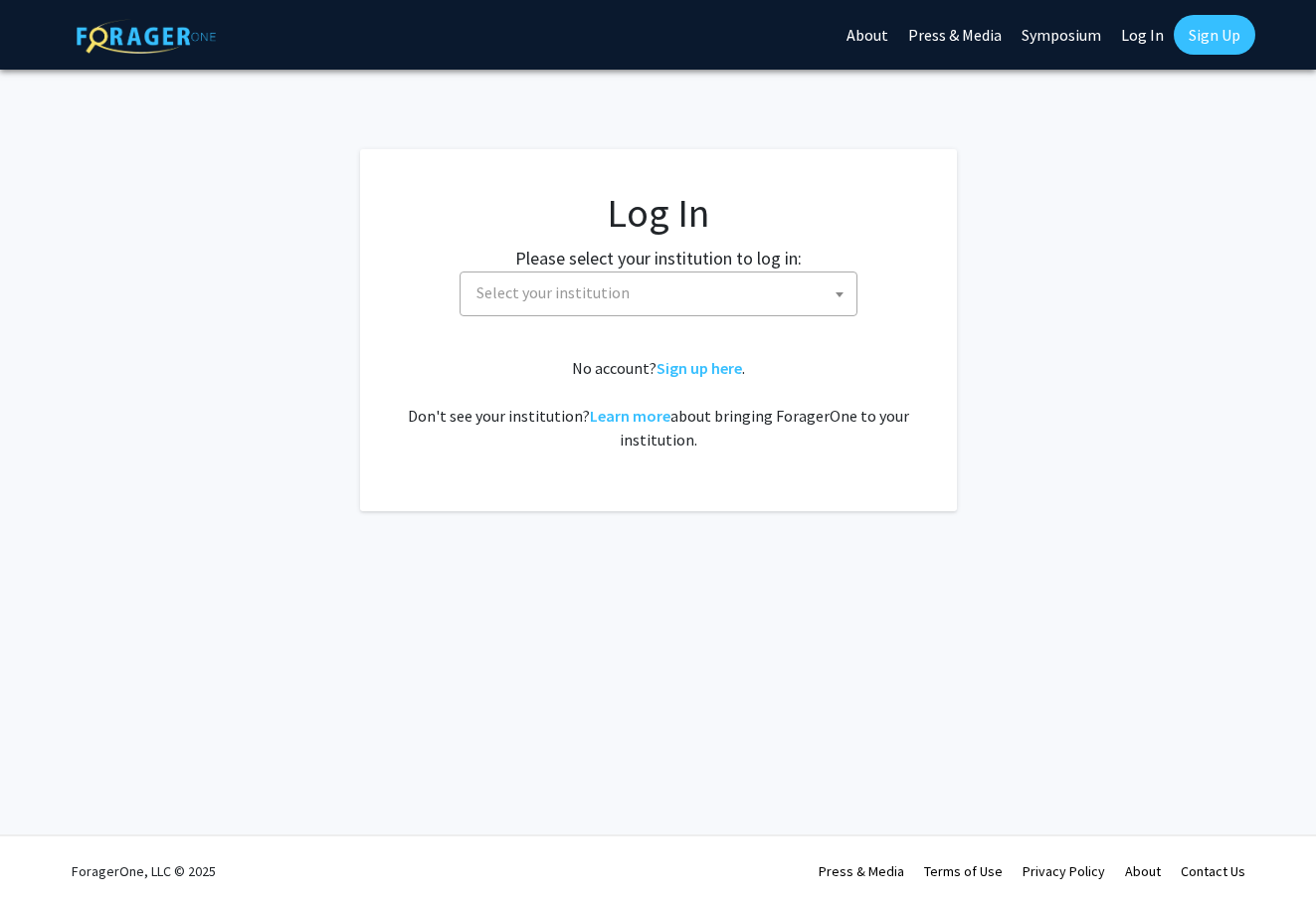 scroll, scrollTop: 0, scrollLeft: 0, axis: both 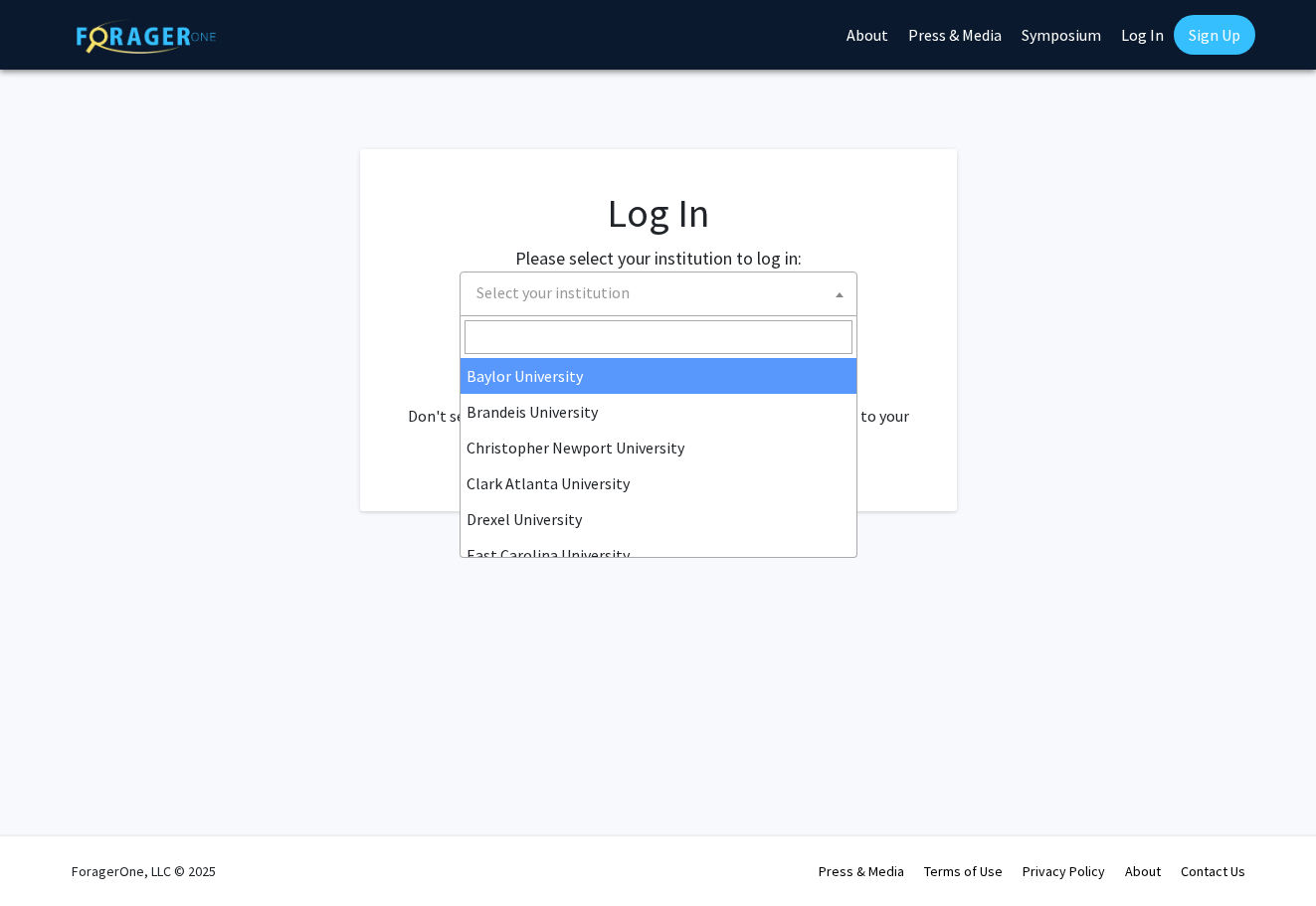 click on "Select your institution" at bounding box center (662, 292) 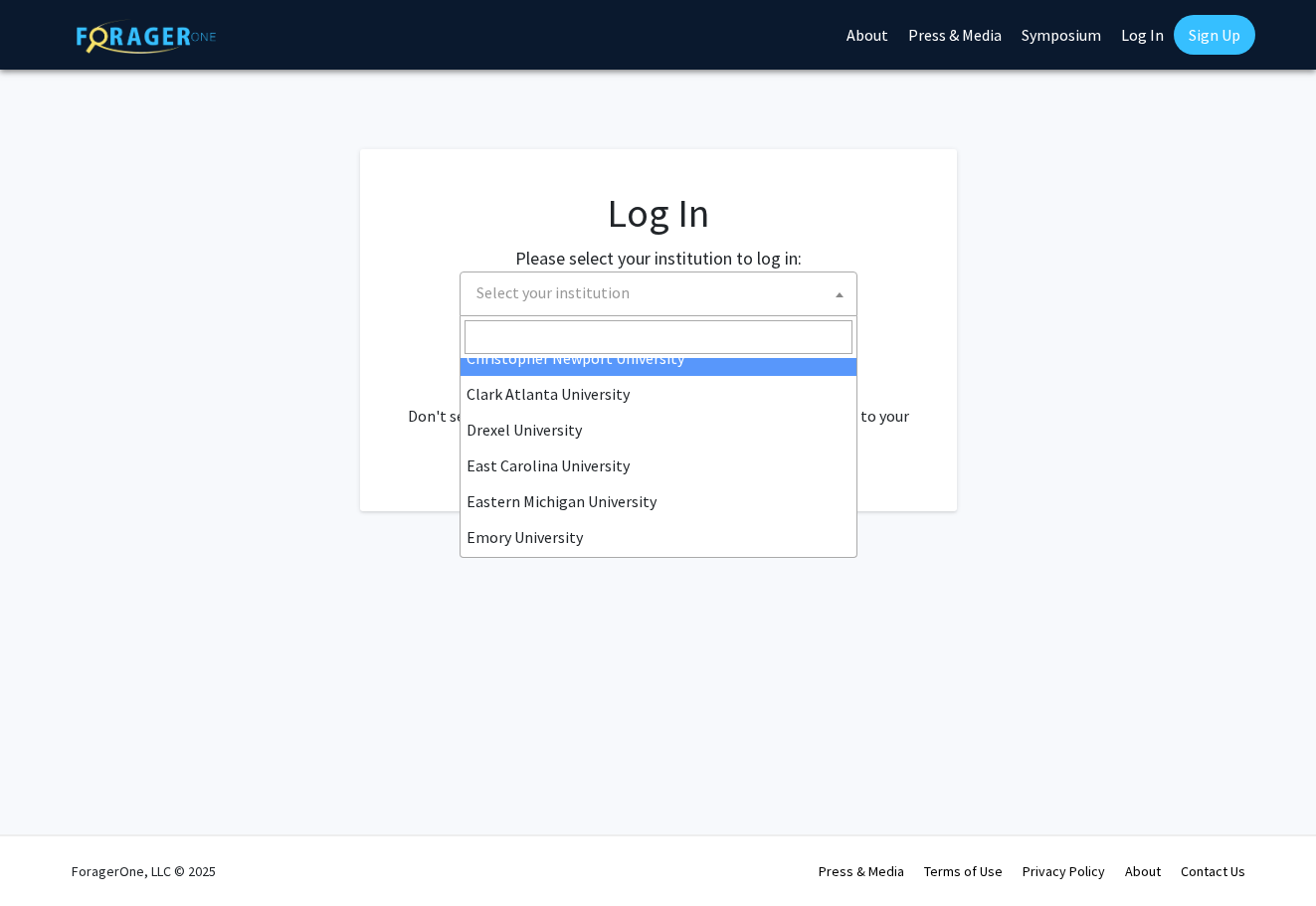 scroll, scrollTop: 107, scrollLeft: 0, axis: vertical 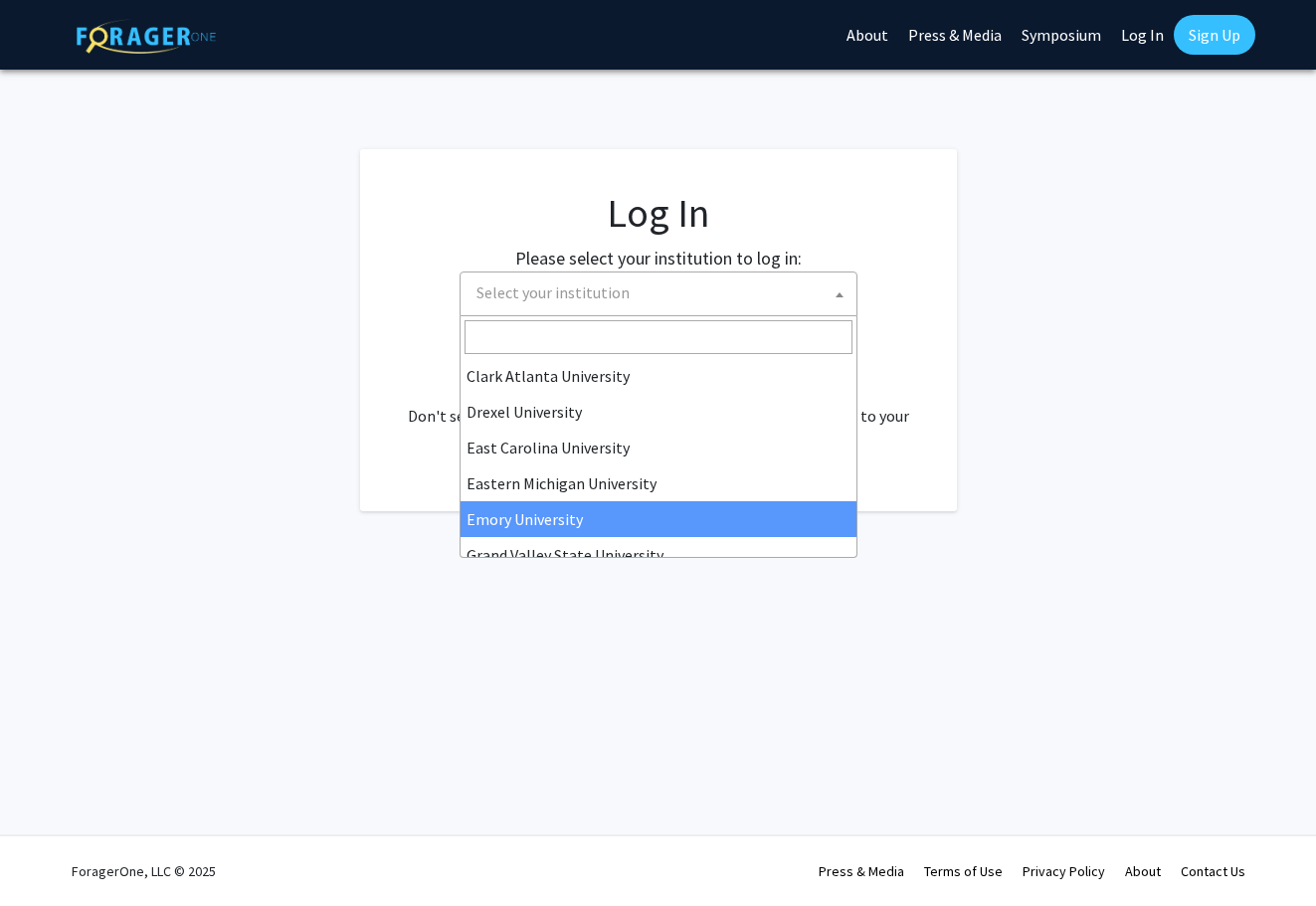 select on "12" 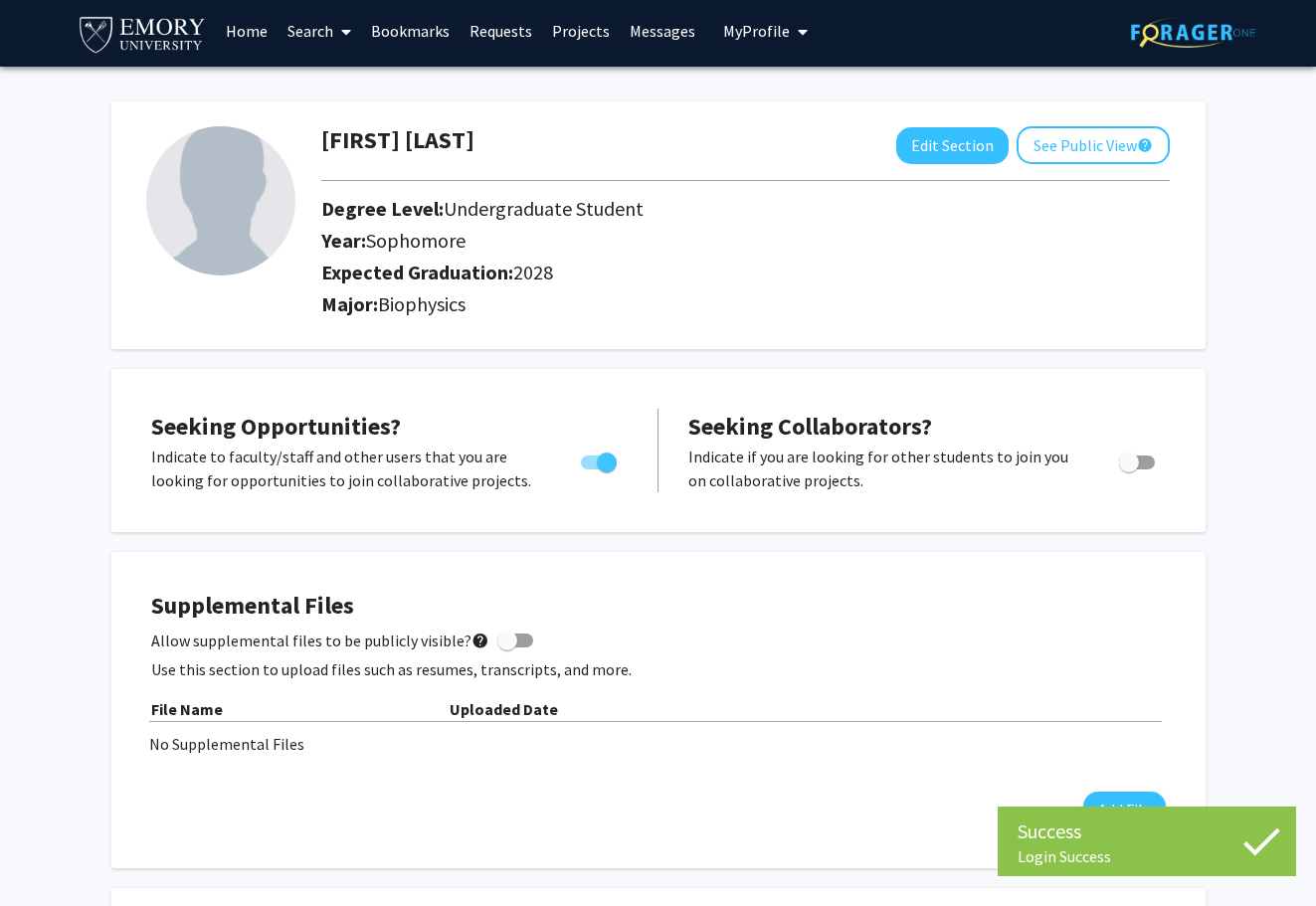 scroll, scrollTop: 0, scrollLeft: 0, axis: both 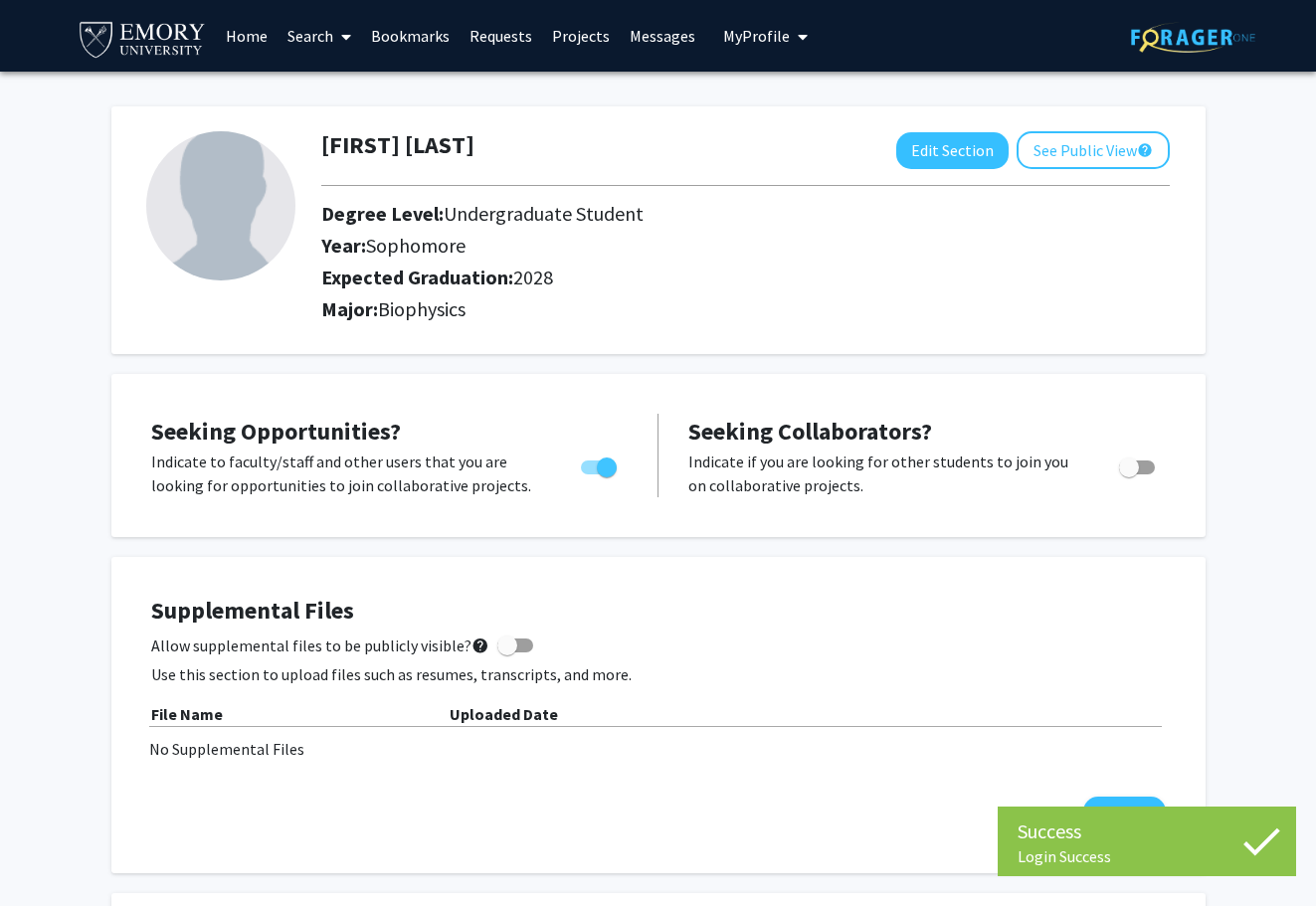 click on "Search" at bounding box center [319, 36] 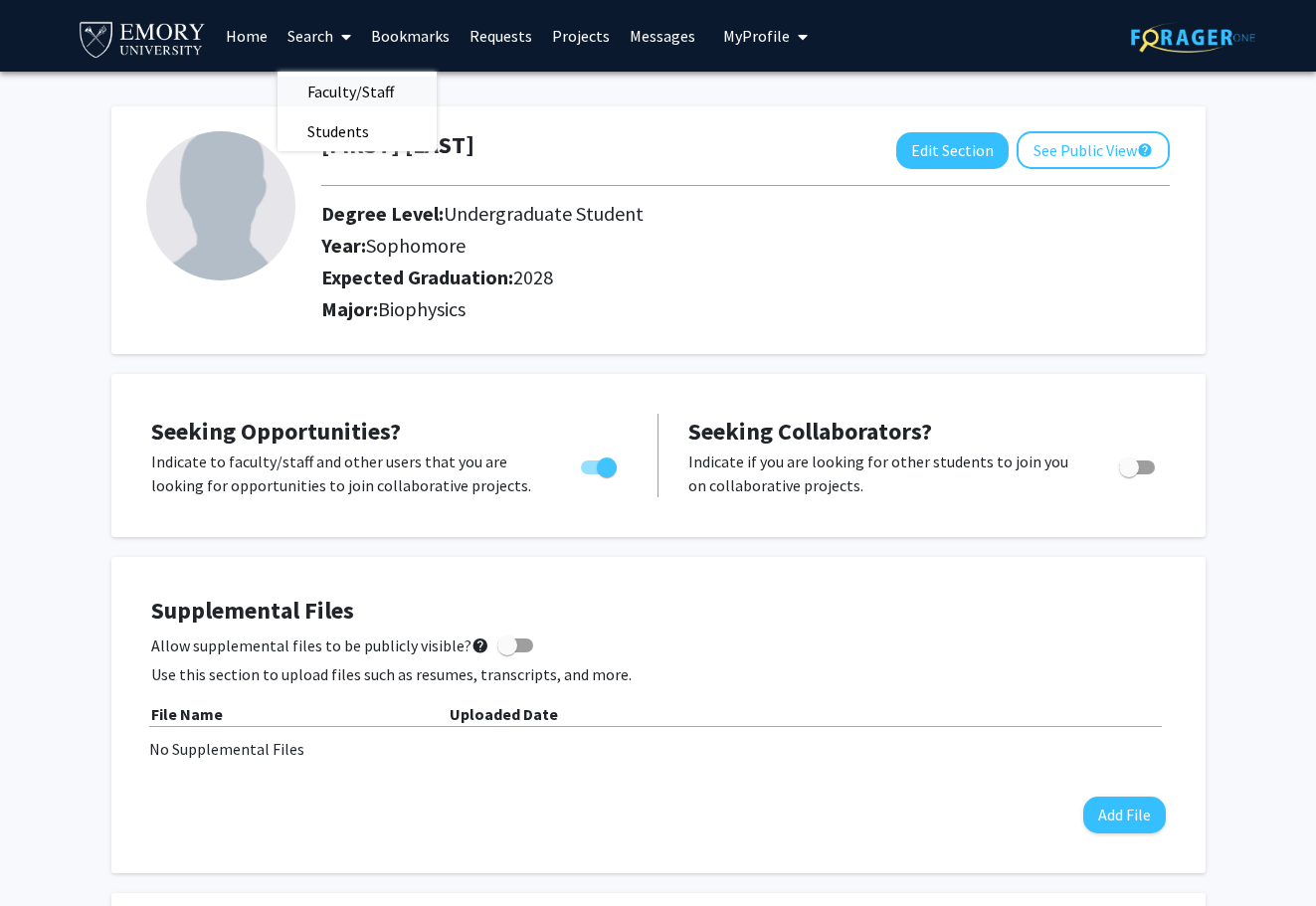 click on "Faculty/Staff" at bounding box center [350, 91] 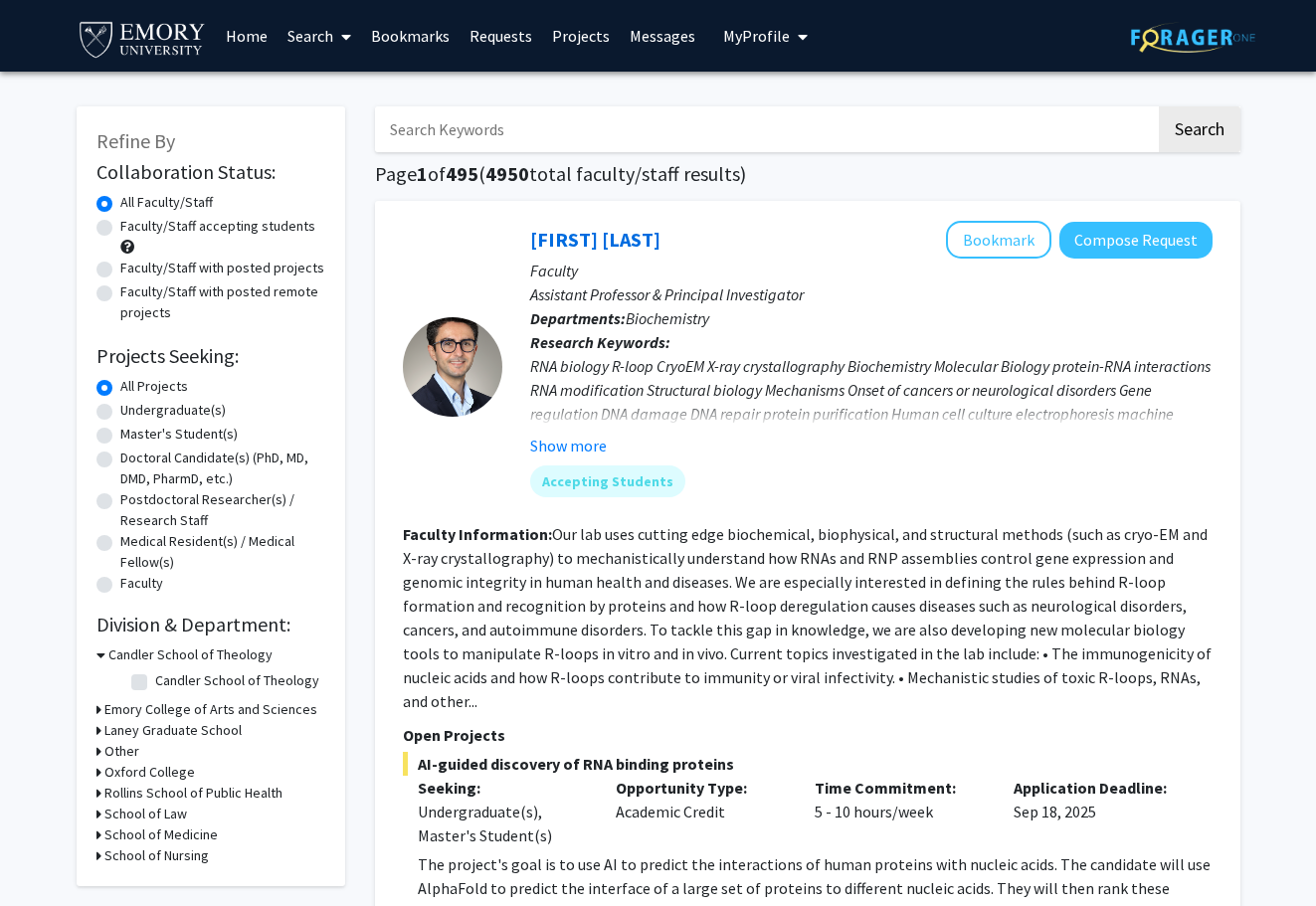 click at bounding box center (765, 129) 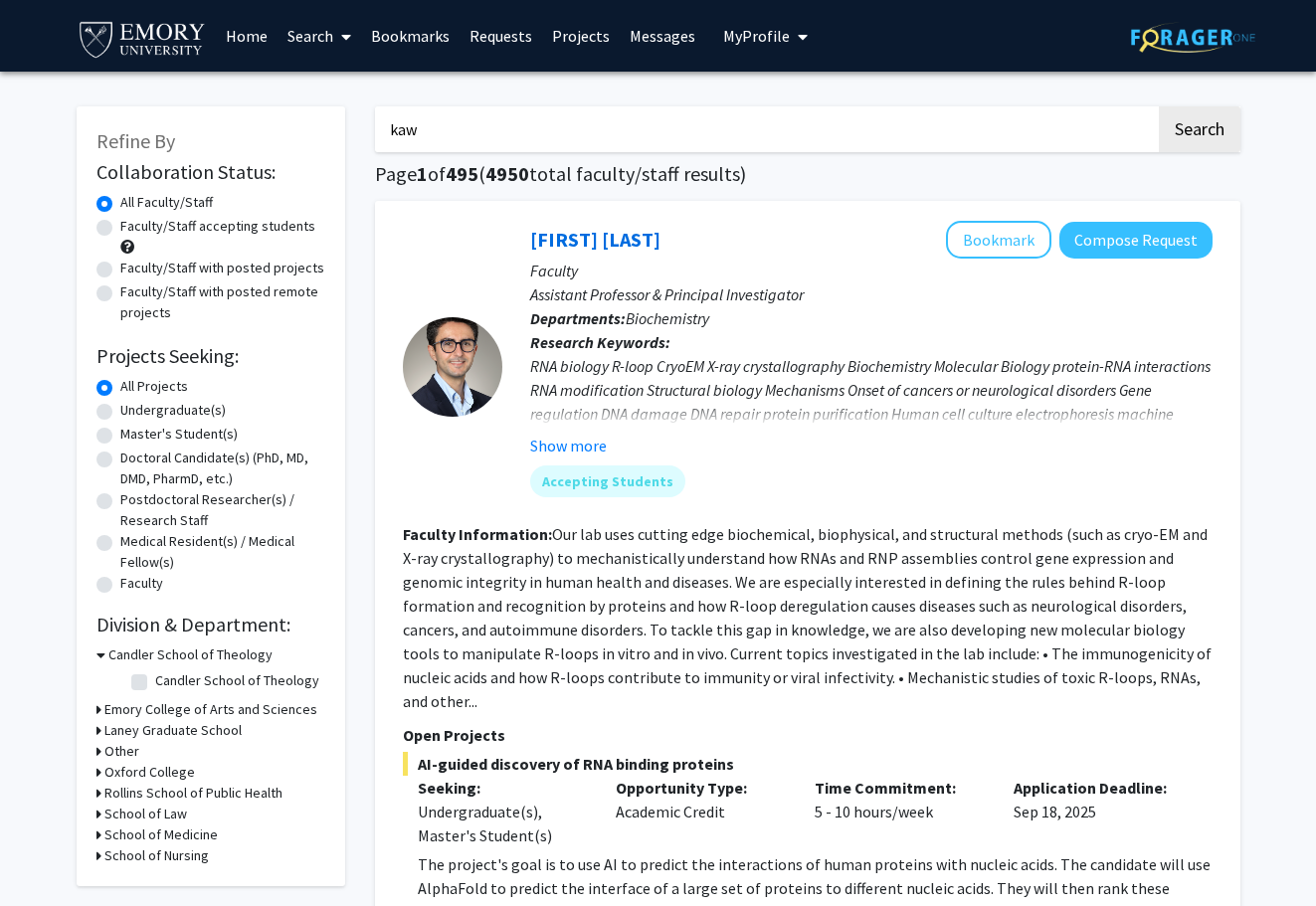 type on "kaw" 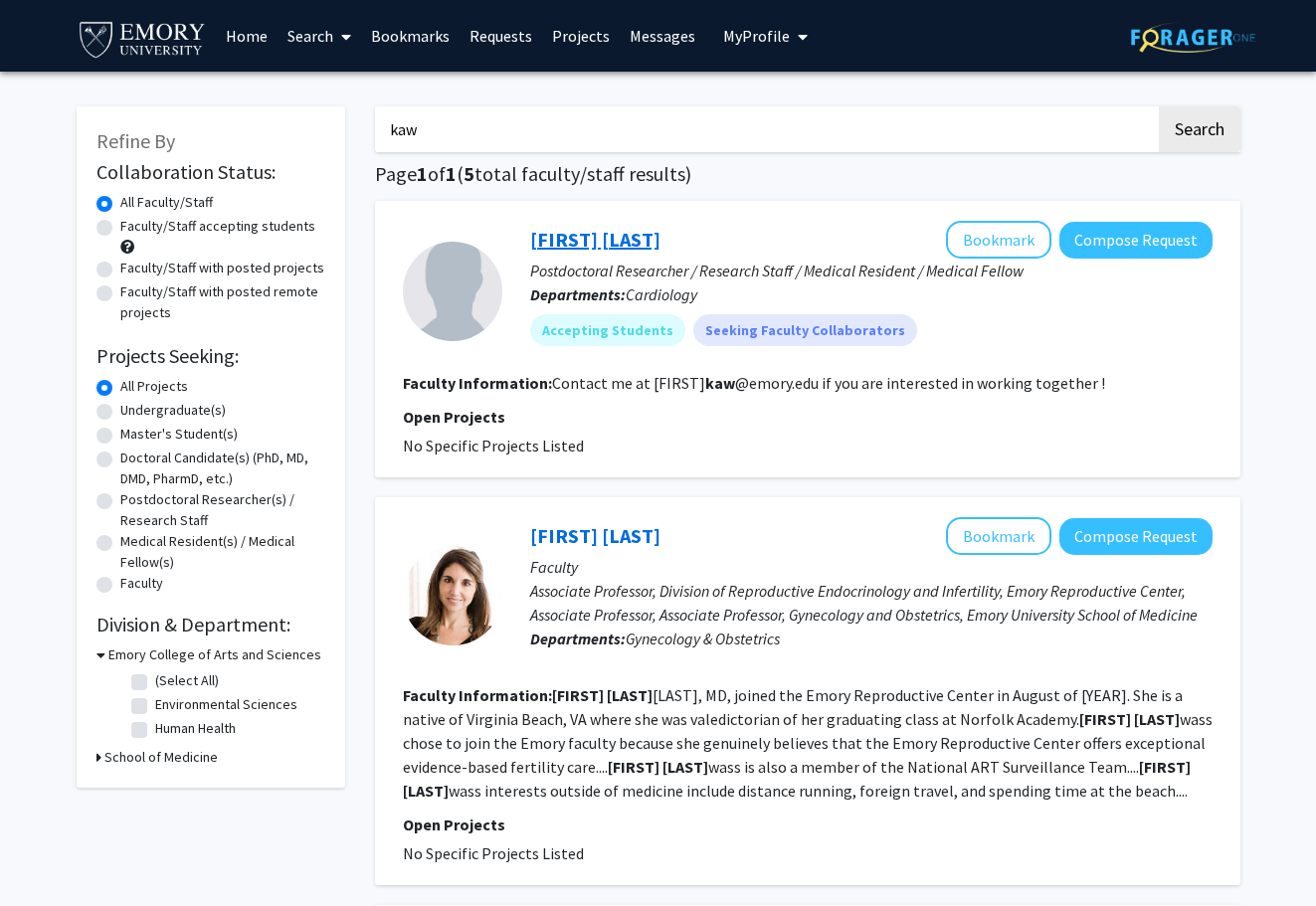 click on "[FIRST] [LAST]" 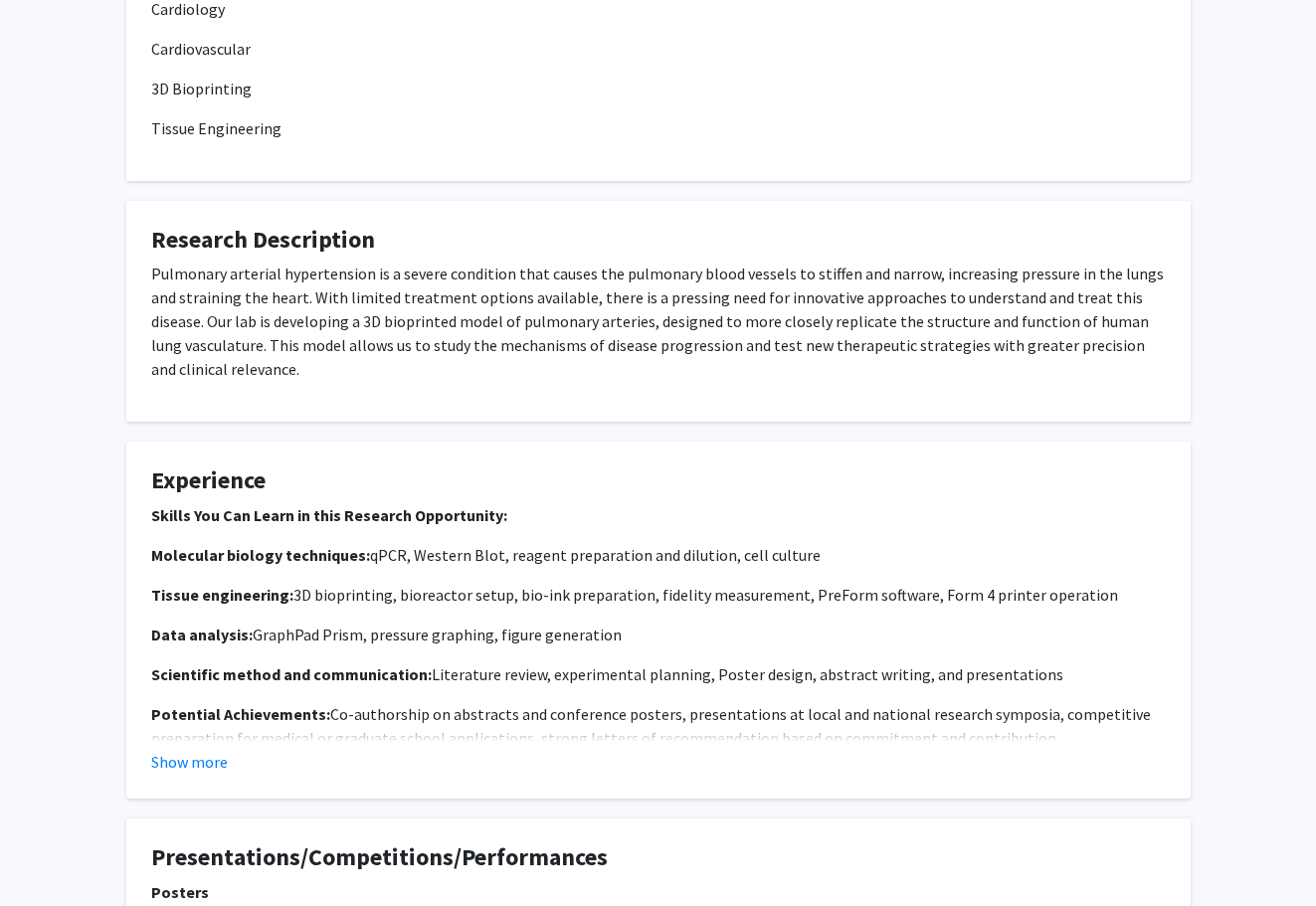 scroll, scrollTop: 778, scrollLeft: 0, axis: vertical 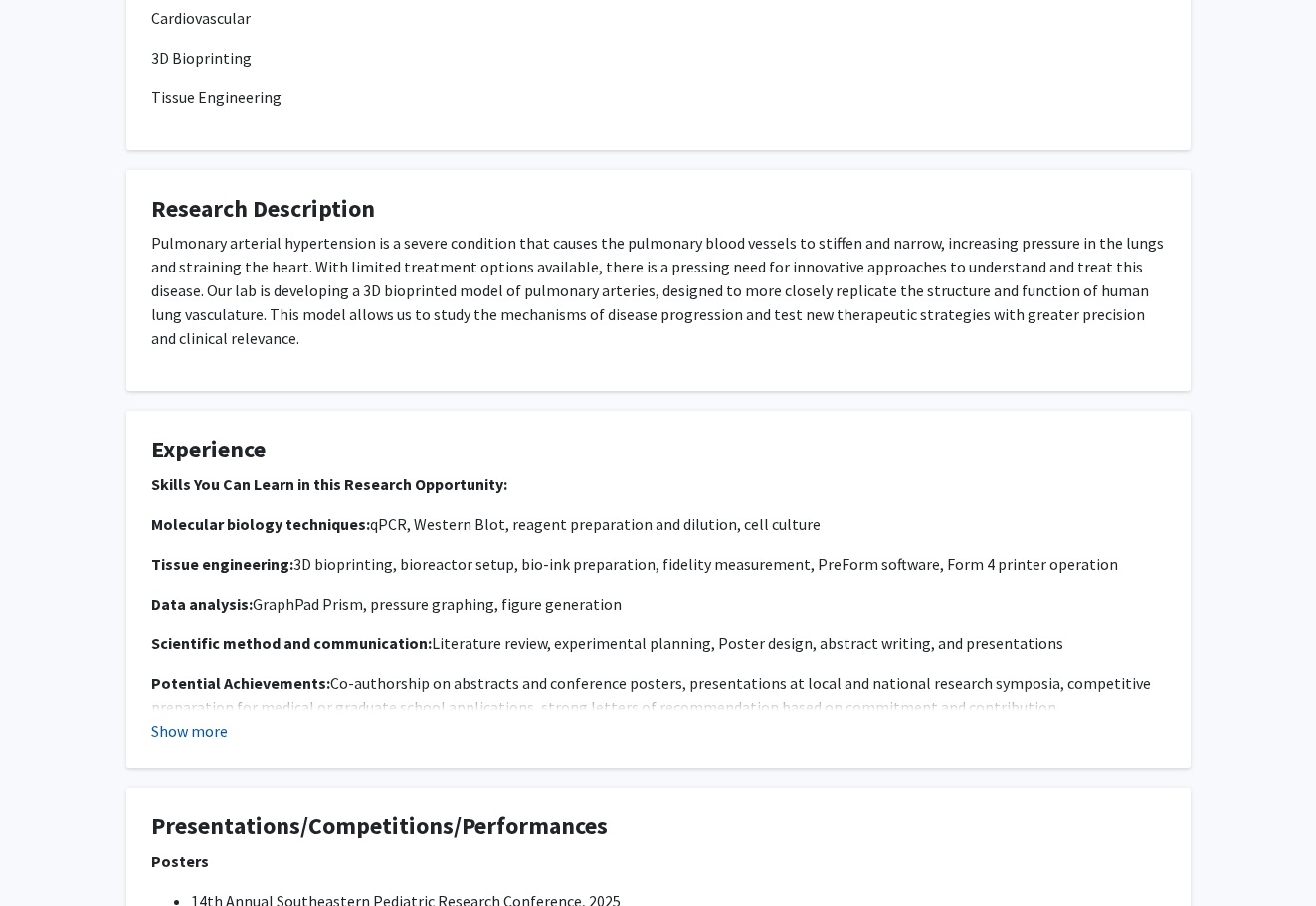 click on "Show more" 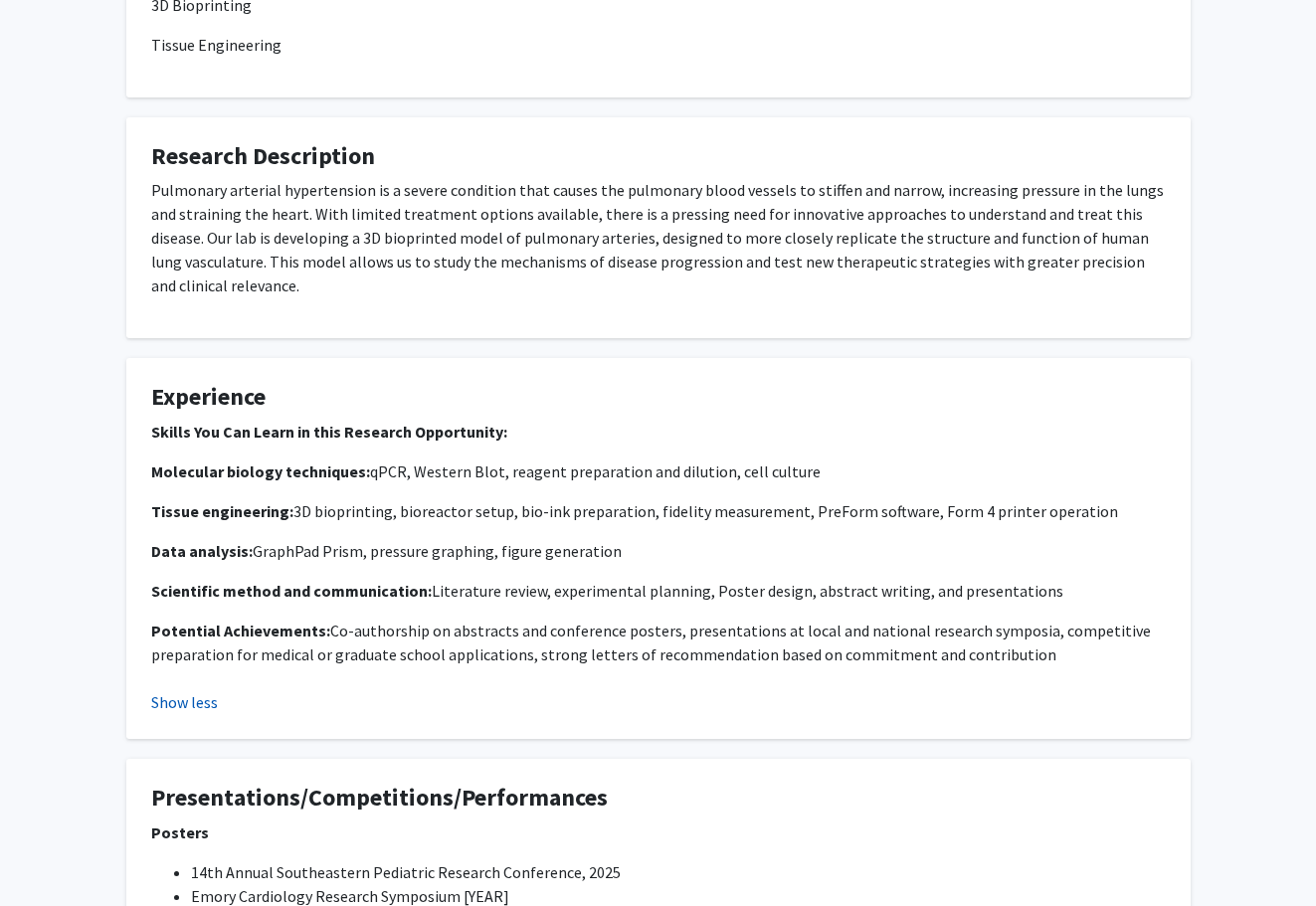 scroll, scrollTop: 832, scrollLeft: 0, axis: vertical 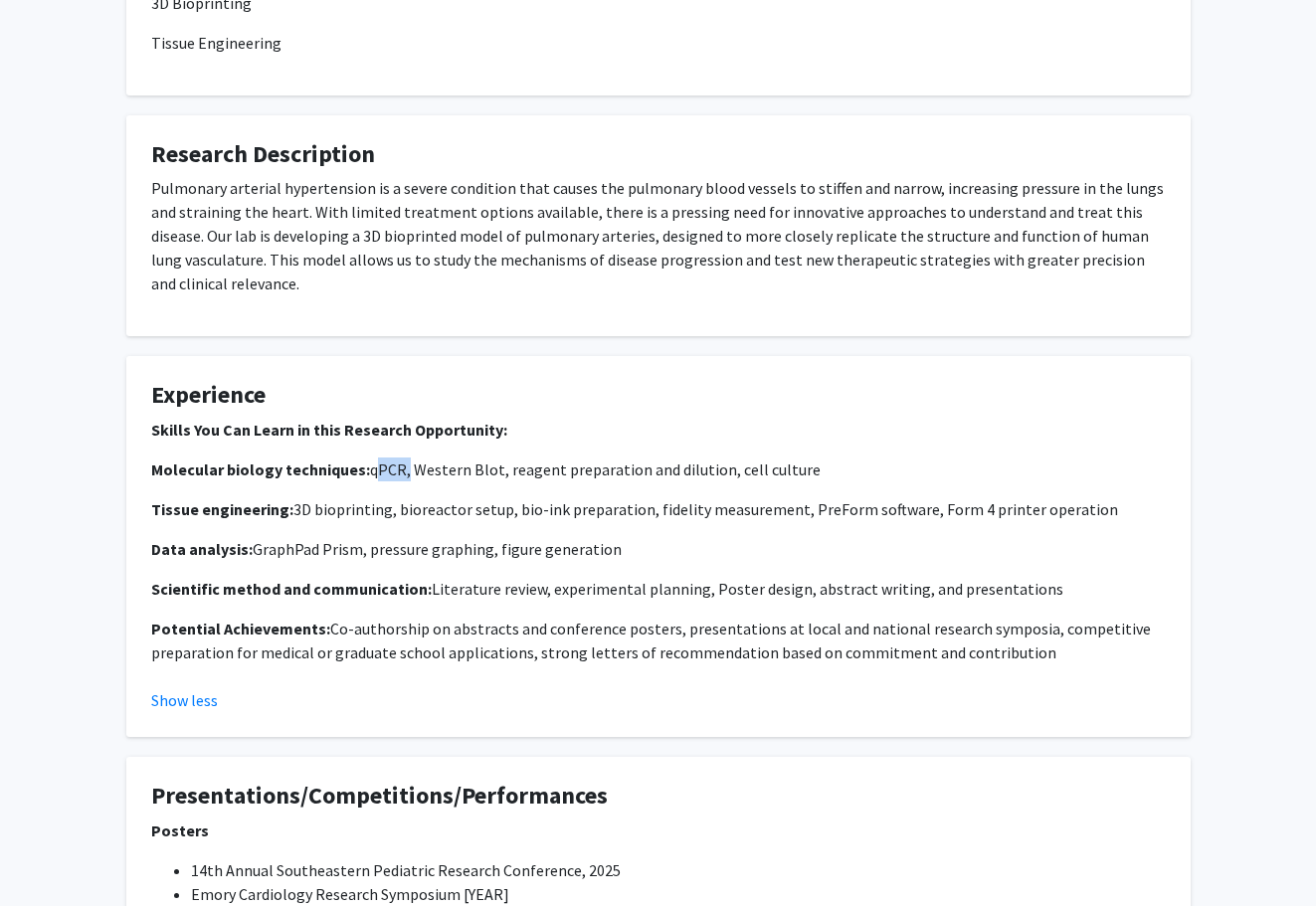 drag, startPoint x: 427, startPoint y: 468, endPoint x: 386, endPoint y: 468, distance: 41 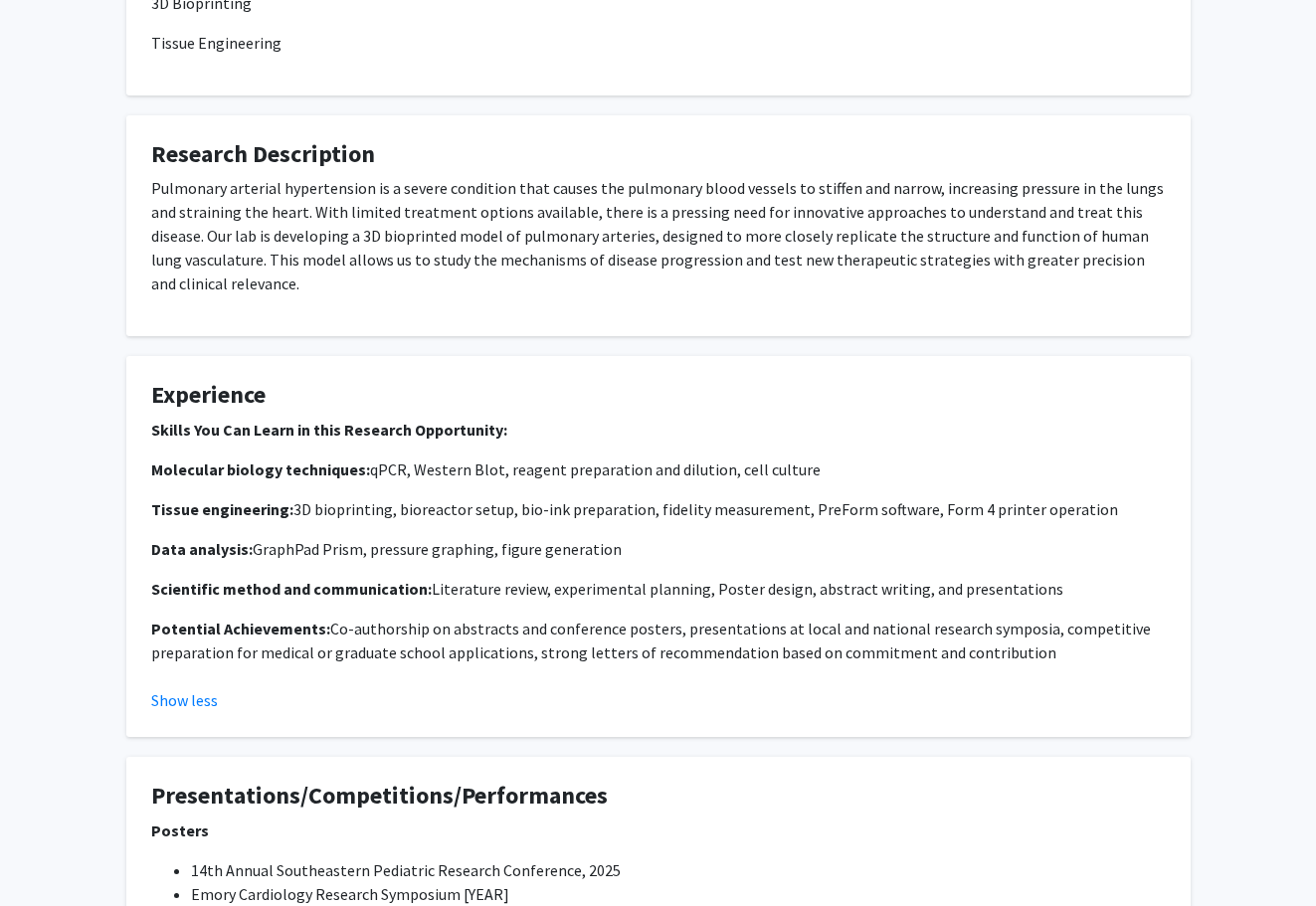 click on "Molecular biology techniques:  qPCR, Western Blot, reagent preparation and dilution, cell culture" 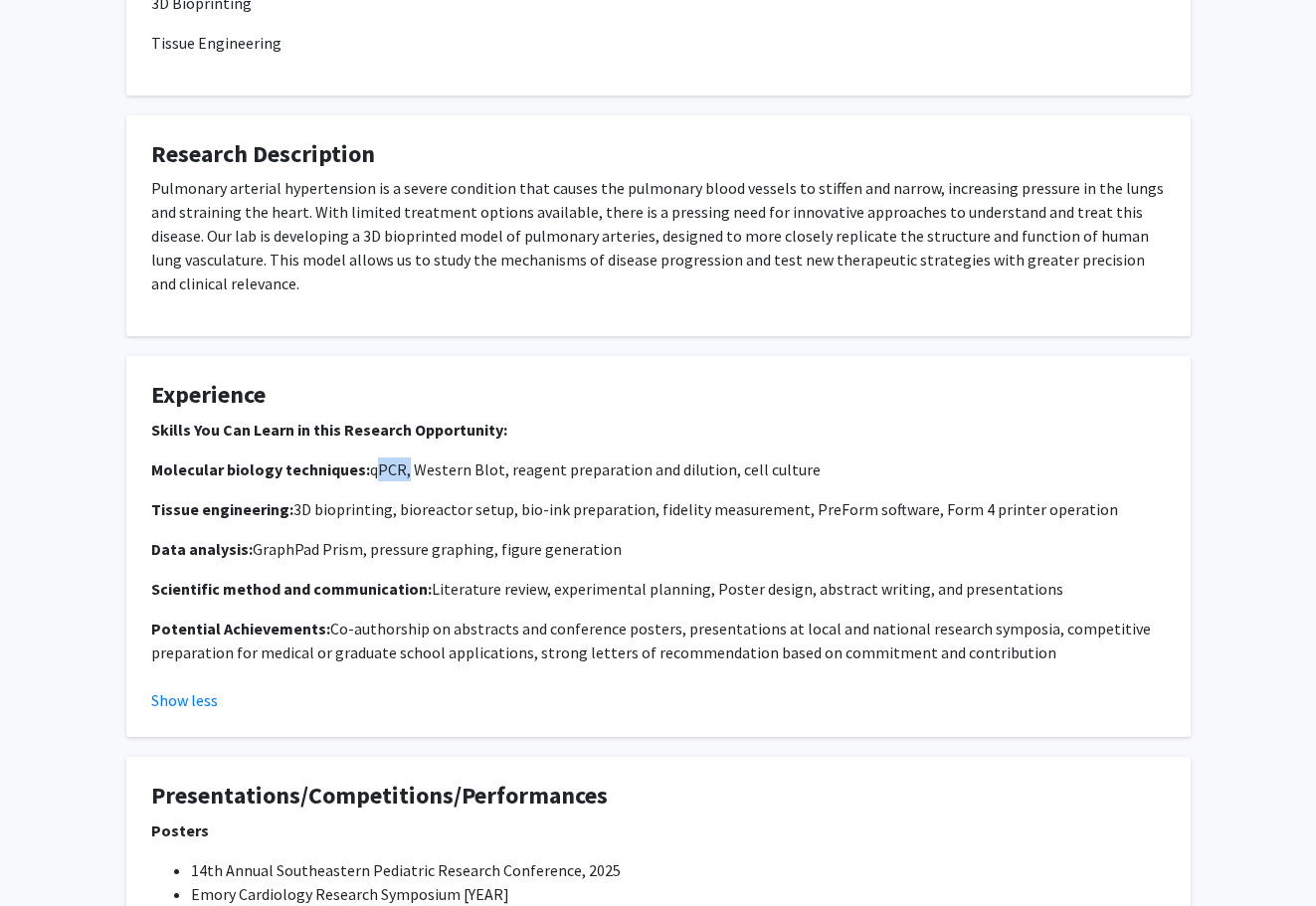 drag, startPoint x: 427, startPoint y: 471, endPoint x: 386, endPoint y: 473, distance: 41.04875 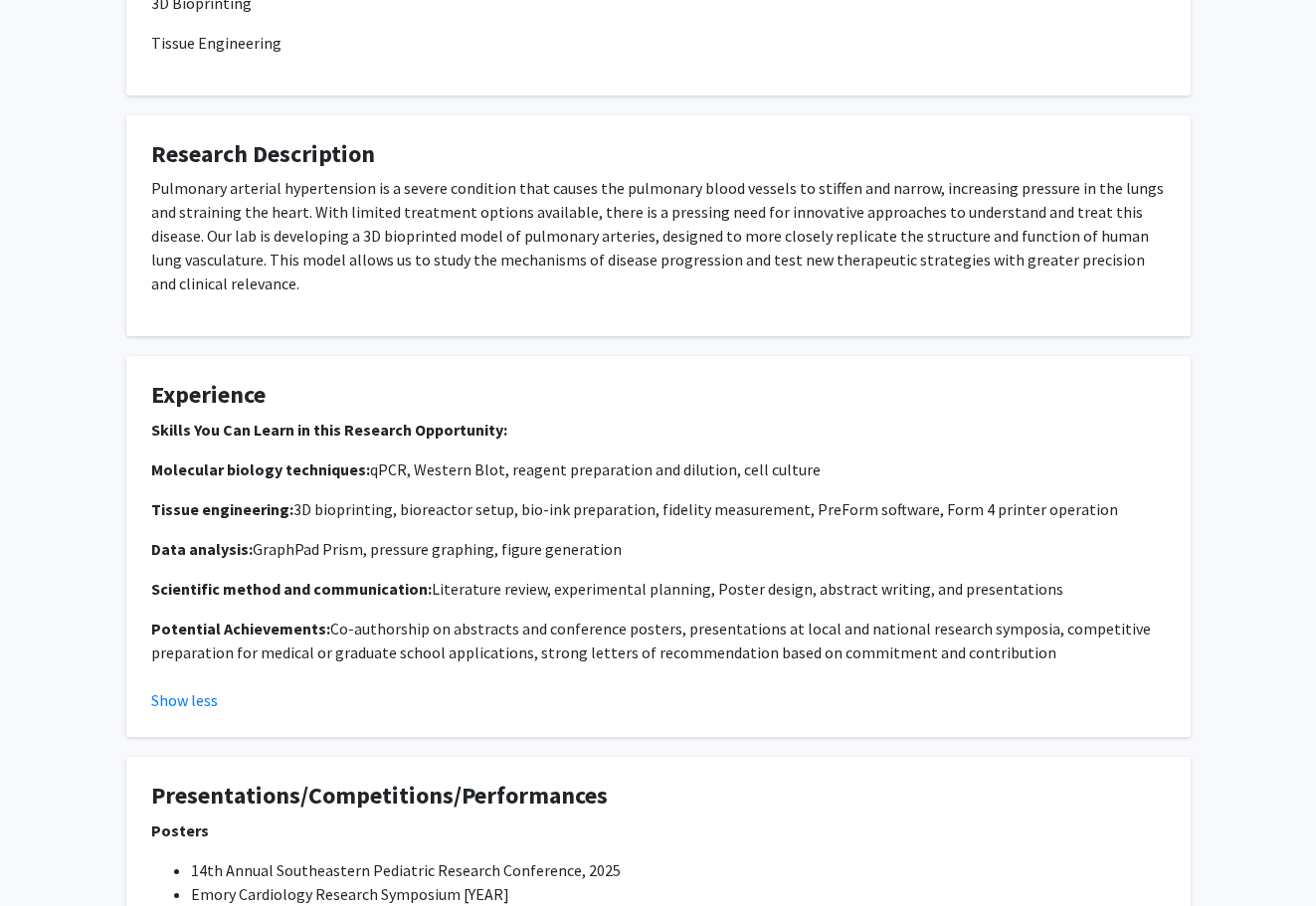 click on "Molecular biology techniques:  qPCR, Western Blot, reagent preparation and dilution, cell culture" 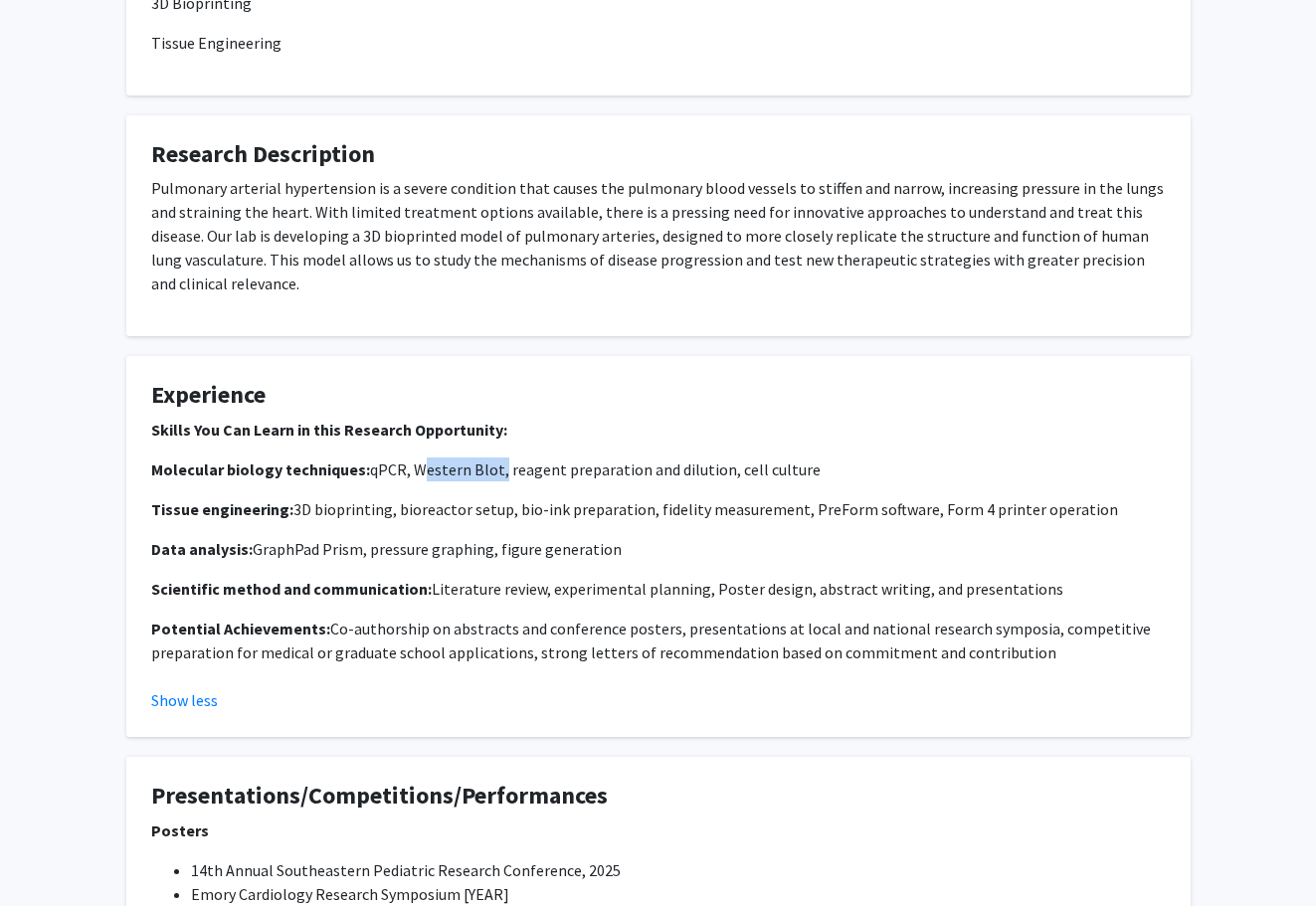drag, startPoint x: 441, startPoint y: 466, endPoint x: 527, endPoint y: 472, distance: 86.20905 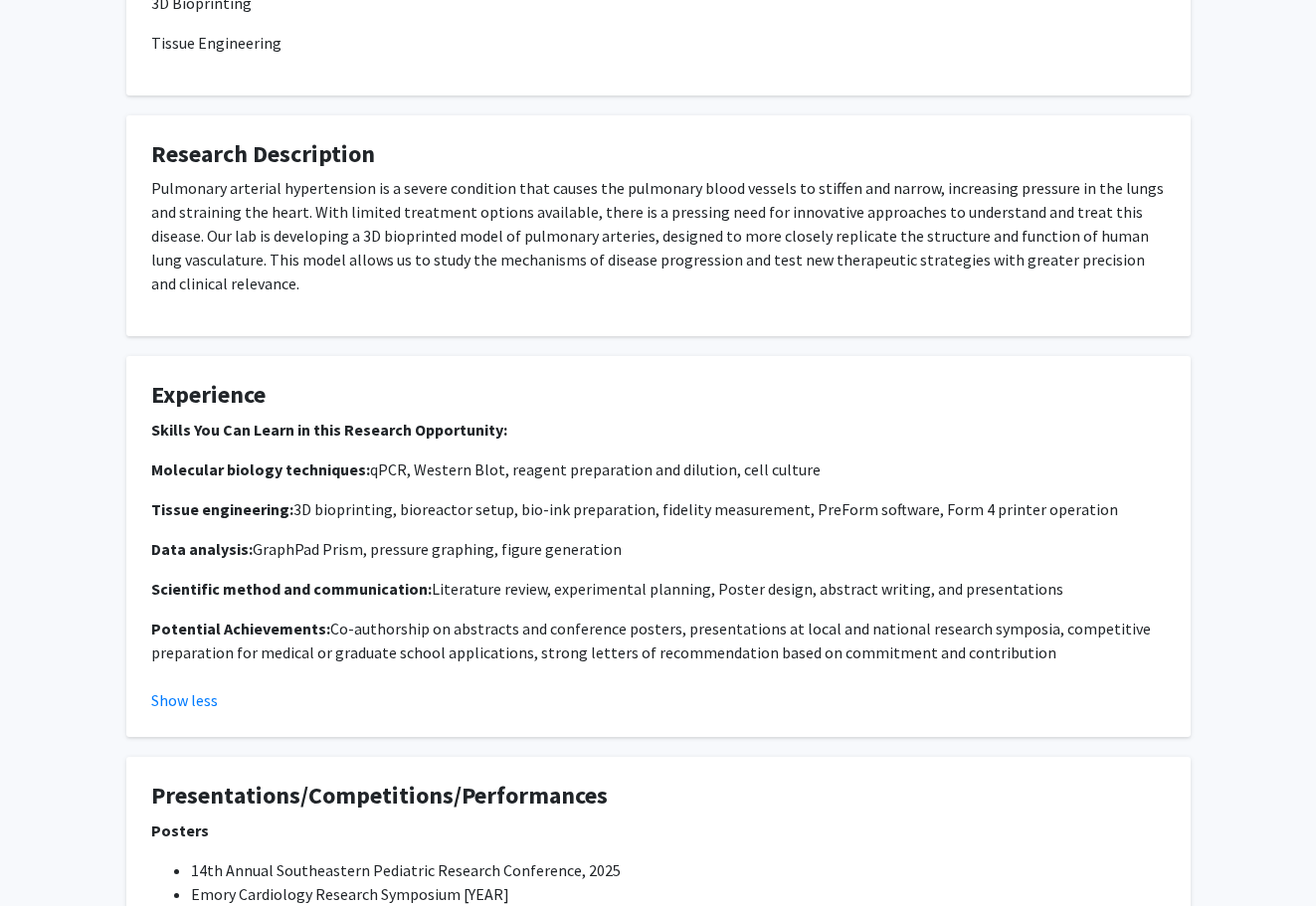 click on "Experience" 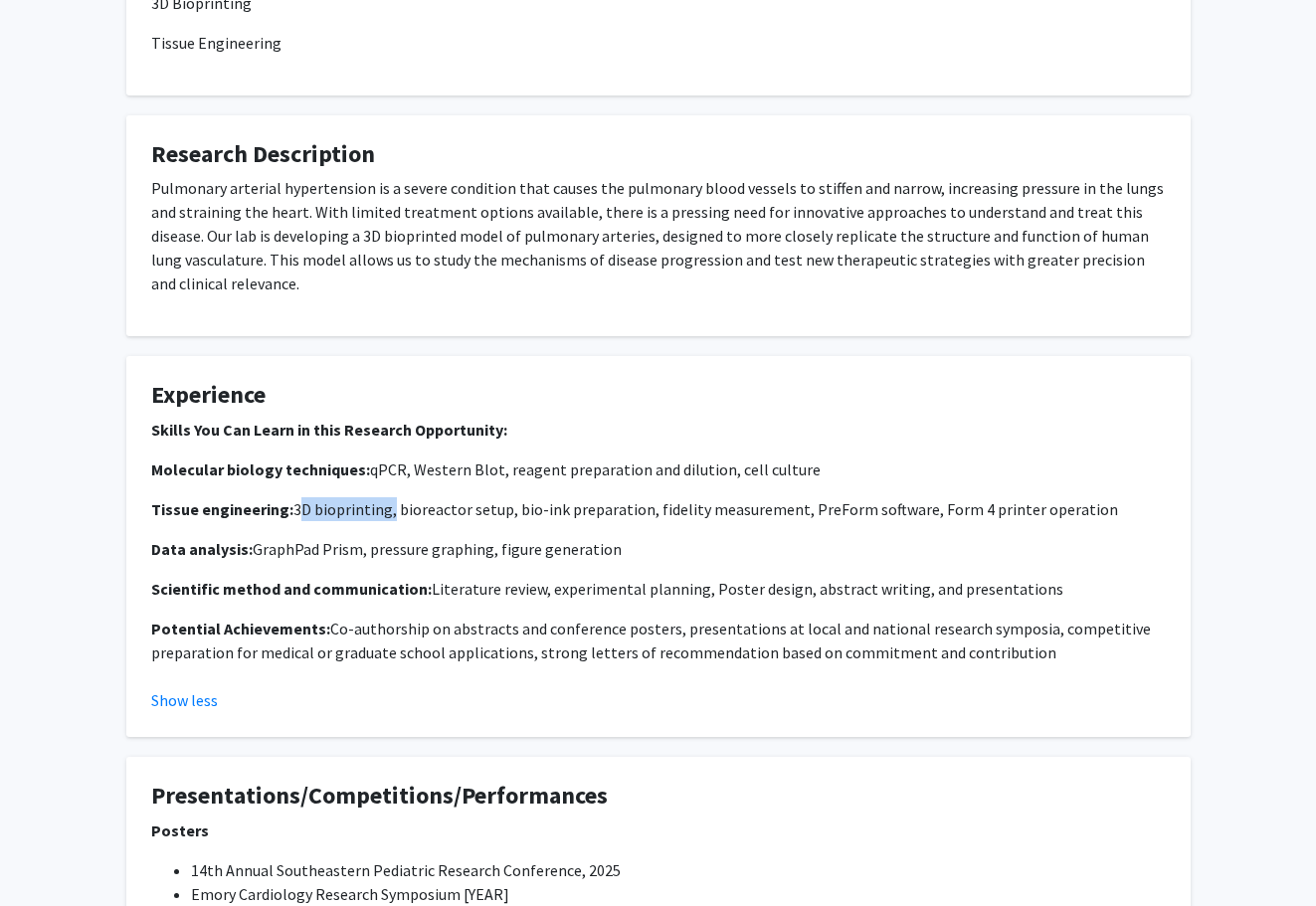 drag, startPoint x: 308, startPoint y: 507, endPoint x: 400, endPoint y: 512, distance: 92.13577 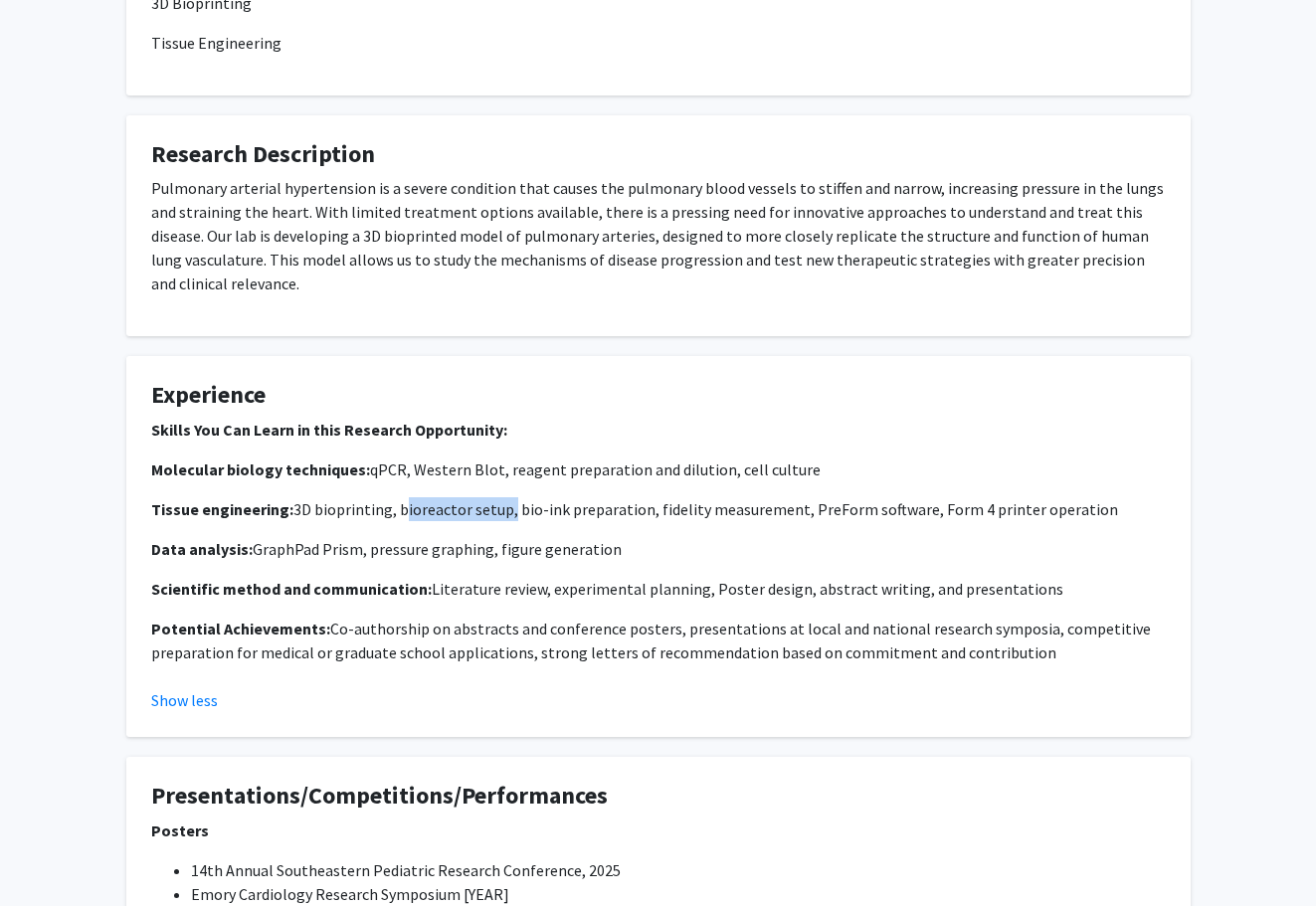 drag, startPoint x: 412, startPoint y: 508, endPoint x: 523, endPoint y: 512, distance: 111.072 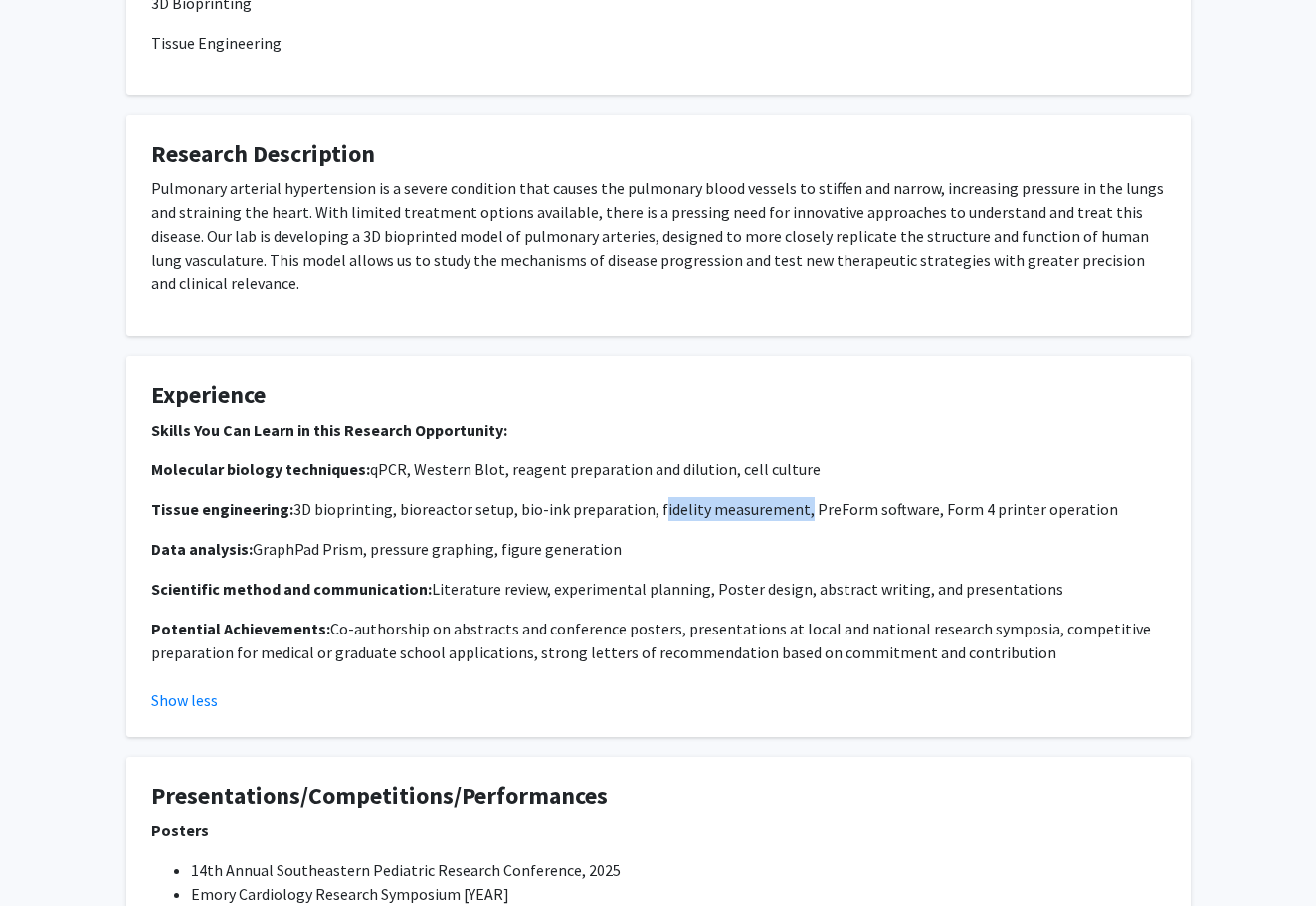 drag, startPoint x: 674, startPoint y: 507, endPoint x: 823, endPoint y: 510, distance: 149.0302 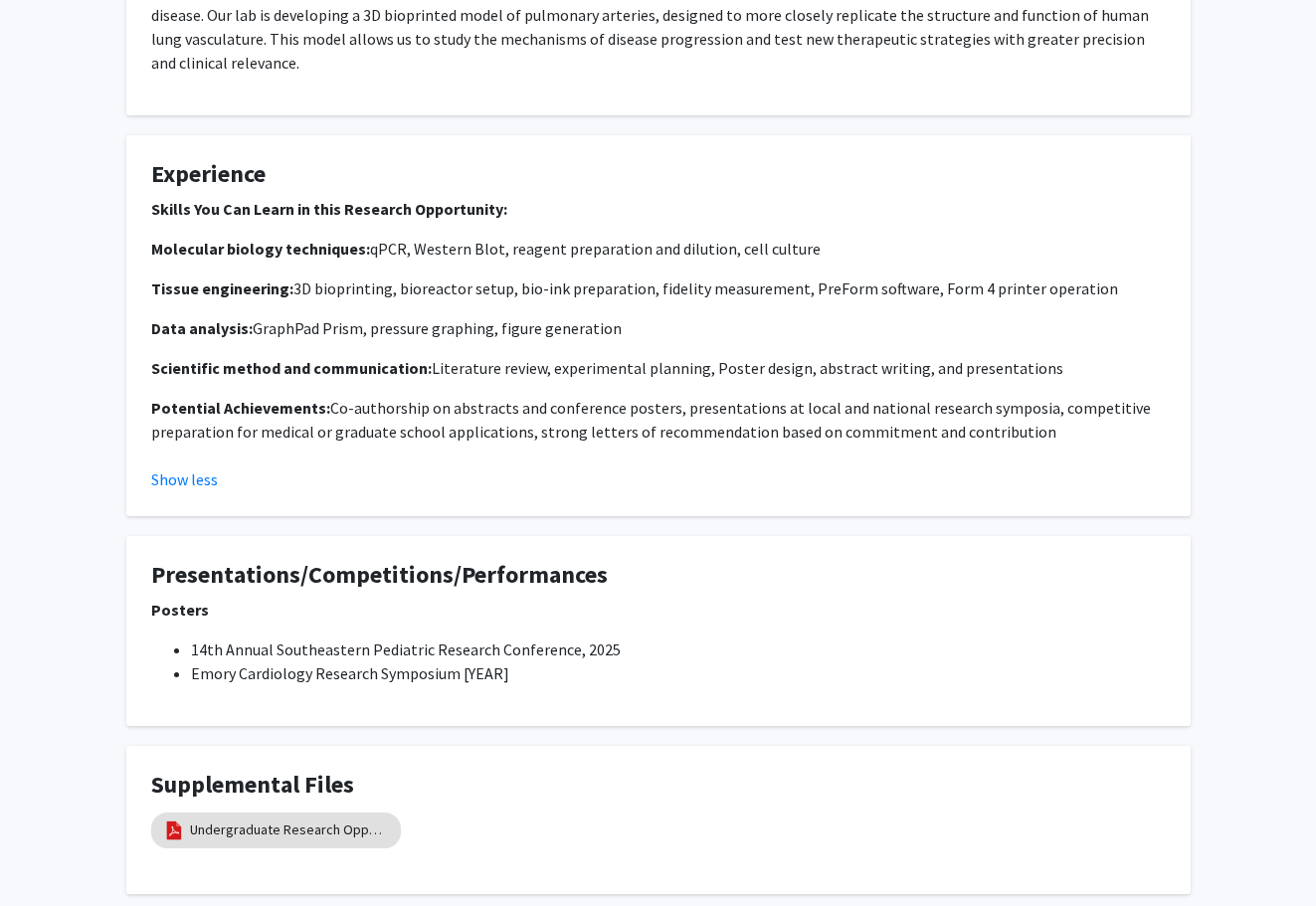 scroll, scrollTop: 1094, scrollLeft: 0, axis: vertical 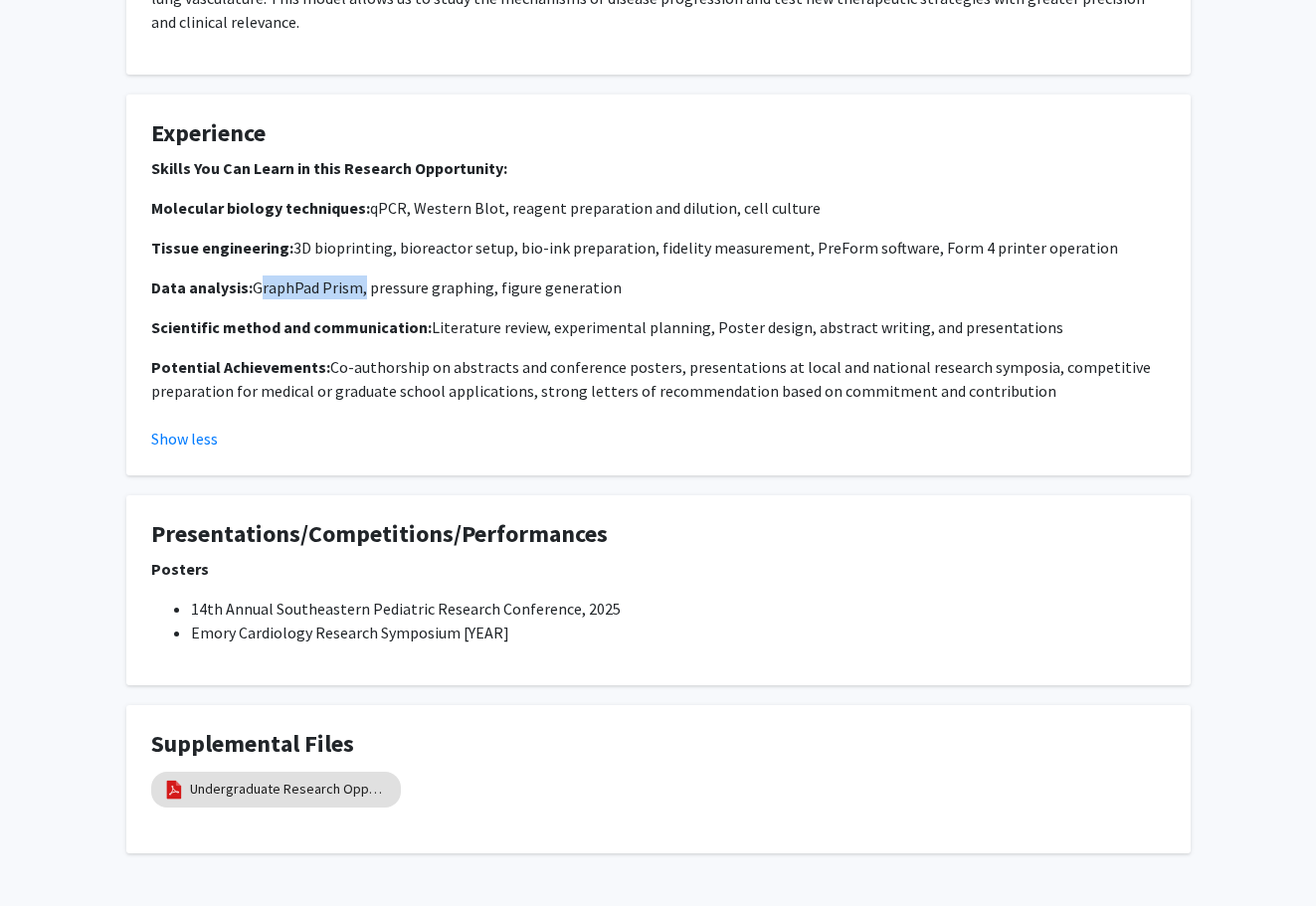 drag, startPoint x: 378, startPoint y: 288, endPoint x: 265, endPoint y: 286, distance: 113.0177 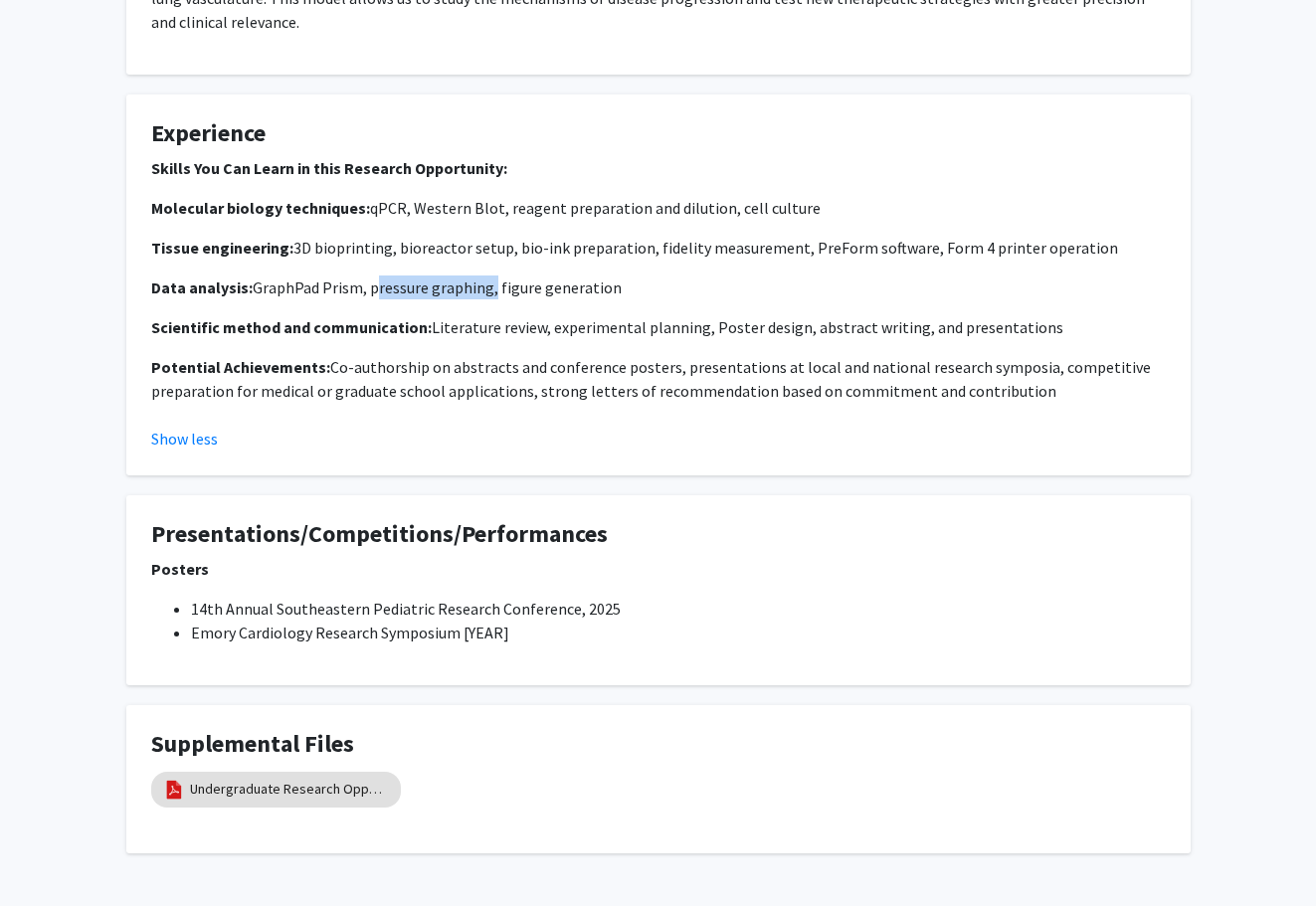 drag, startPoint x: 515, startPoint y: 288, endPoint x: 391, endPoint y: 292, distance: 124.0645 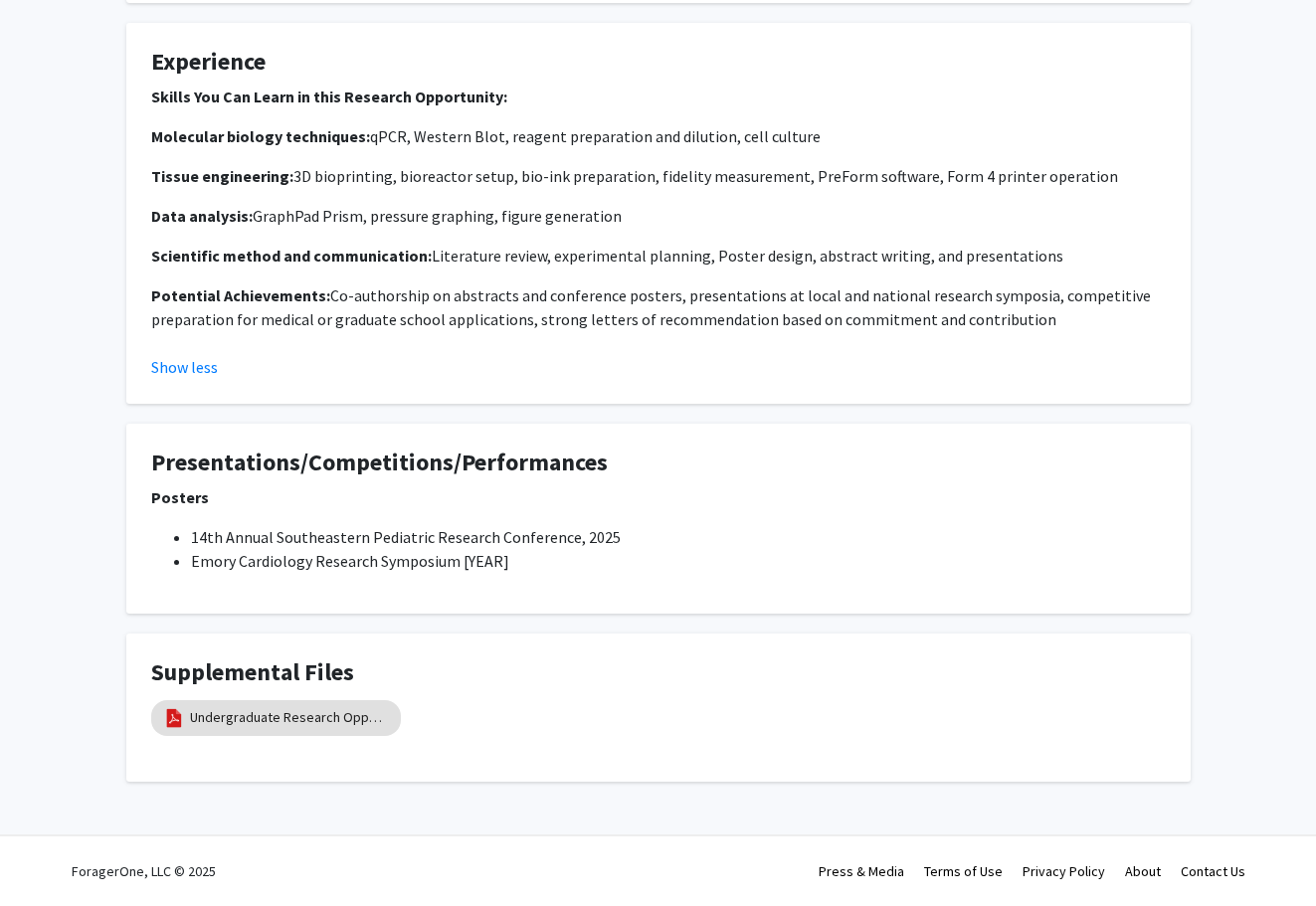 scroll, scrollTop: 1164, scrollLeft: 0, axis: vertical 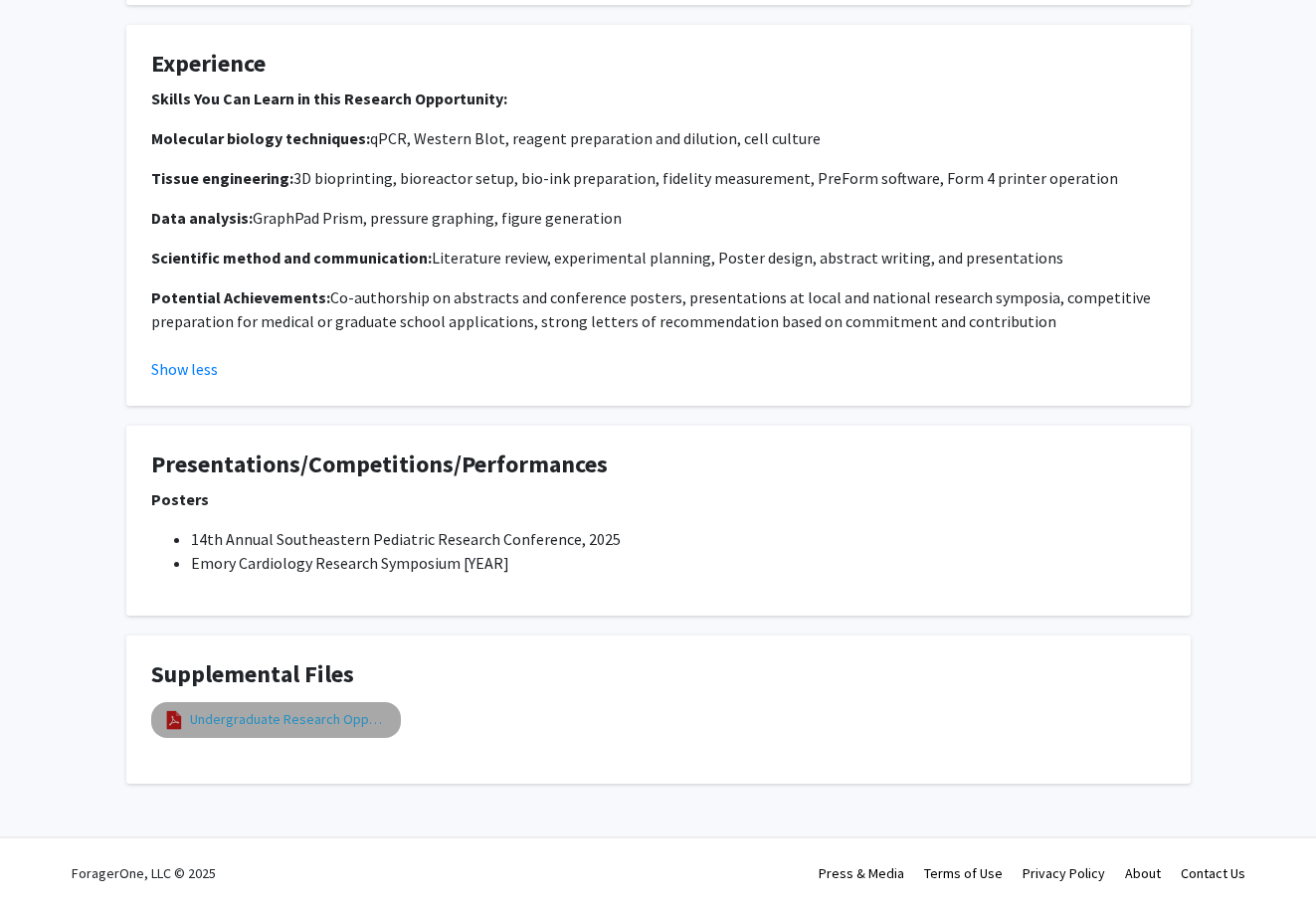 click on "Undergraduate Research Opportunity" at bounding box center [289, 719] 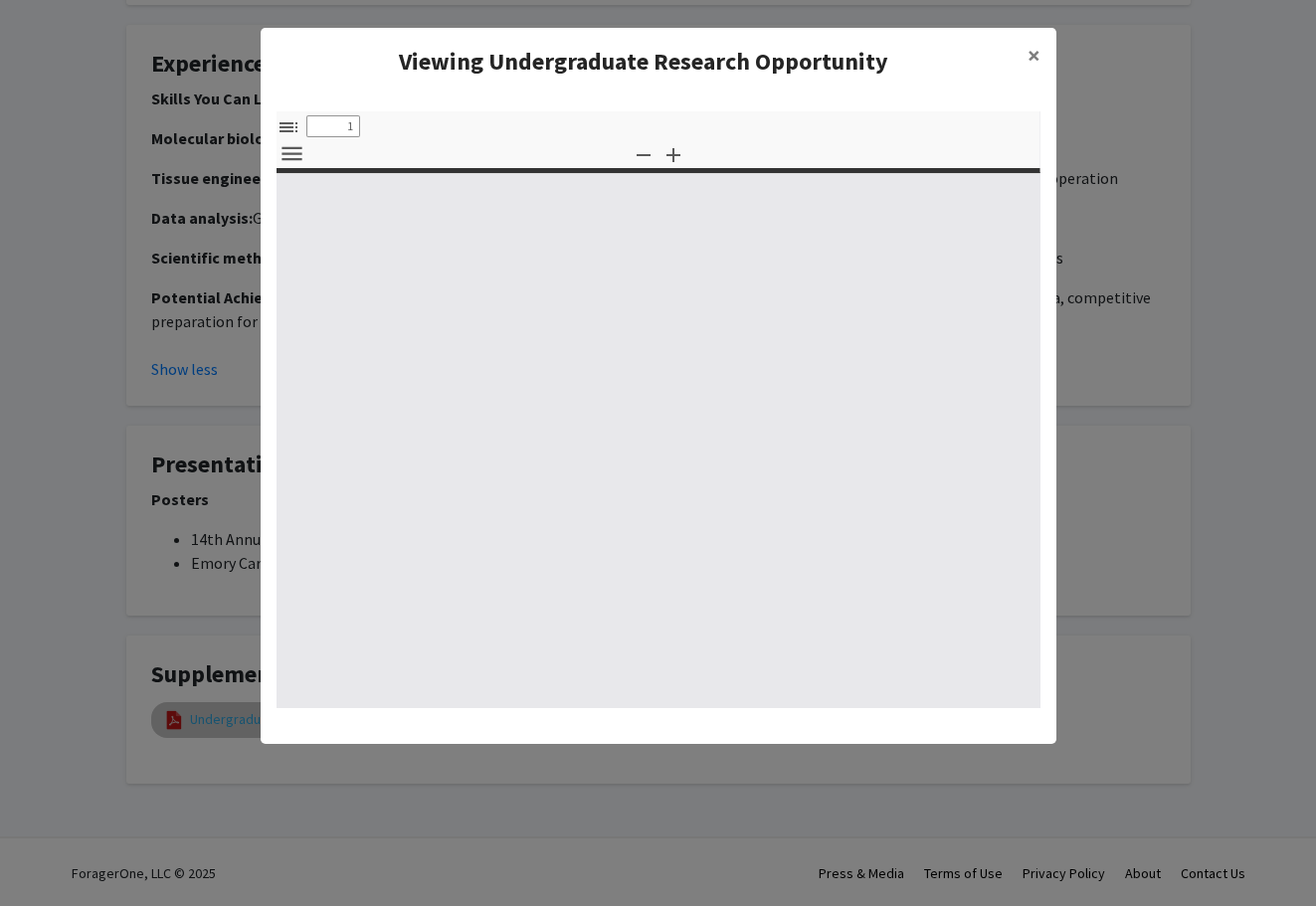select on "custom" 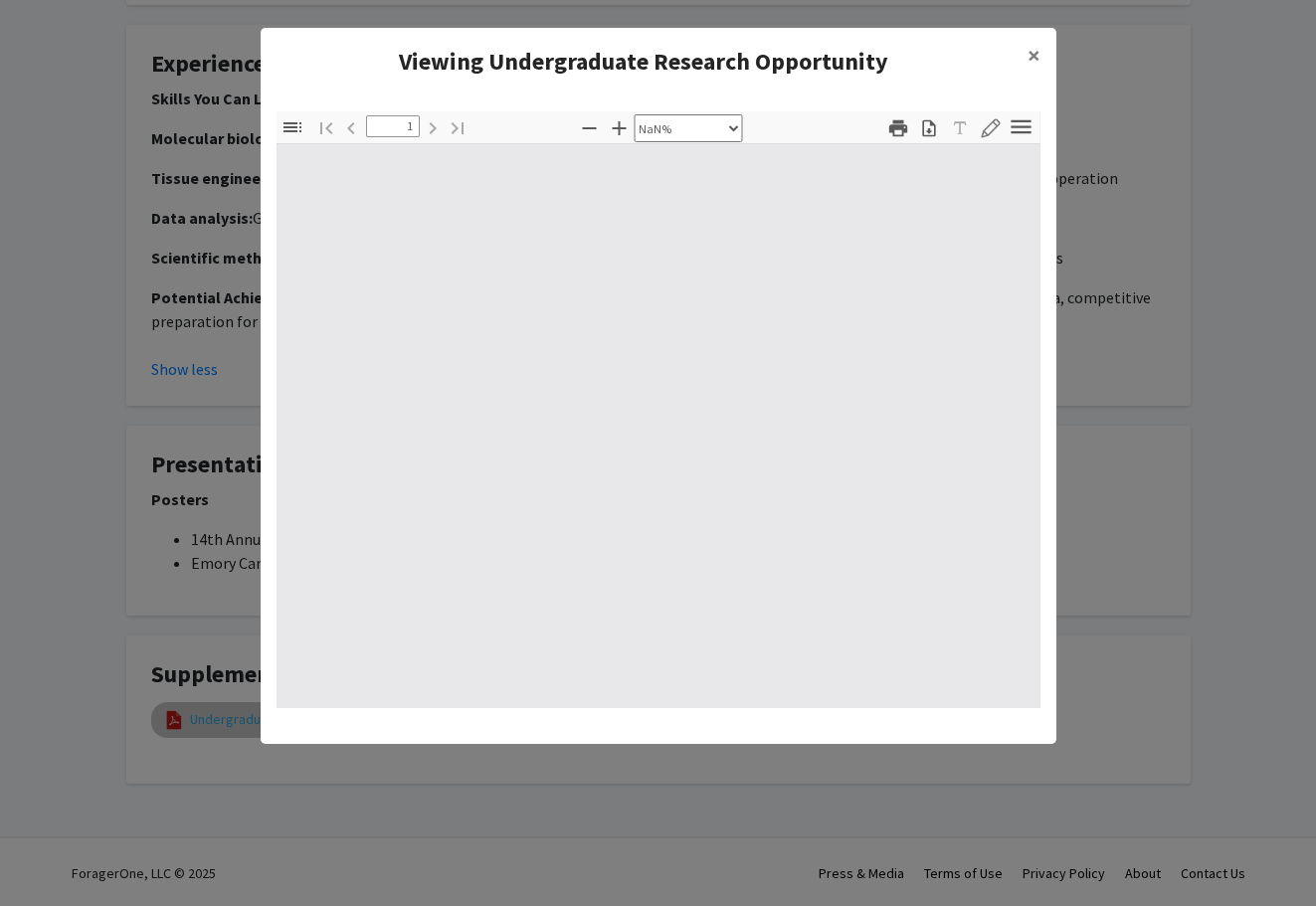 type on "0" 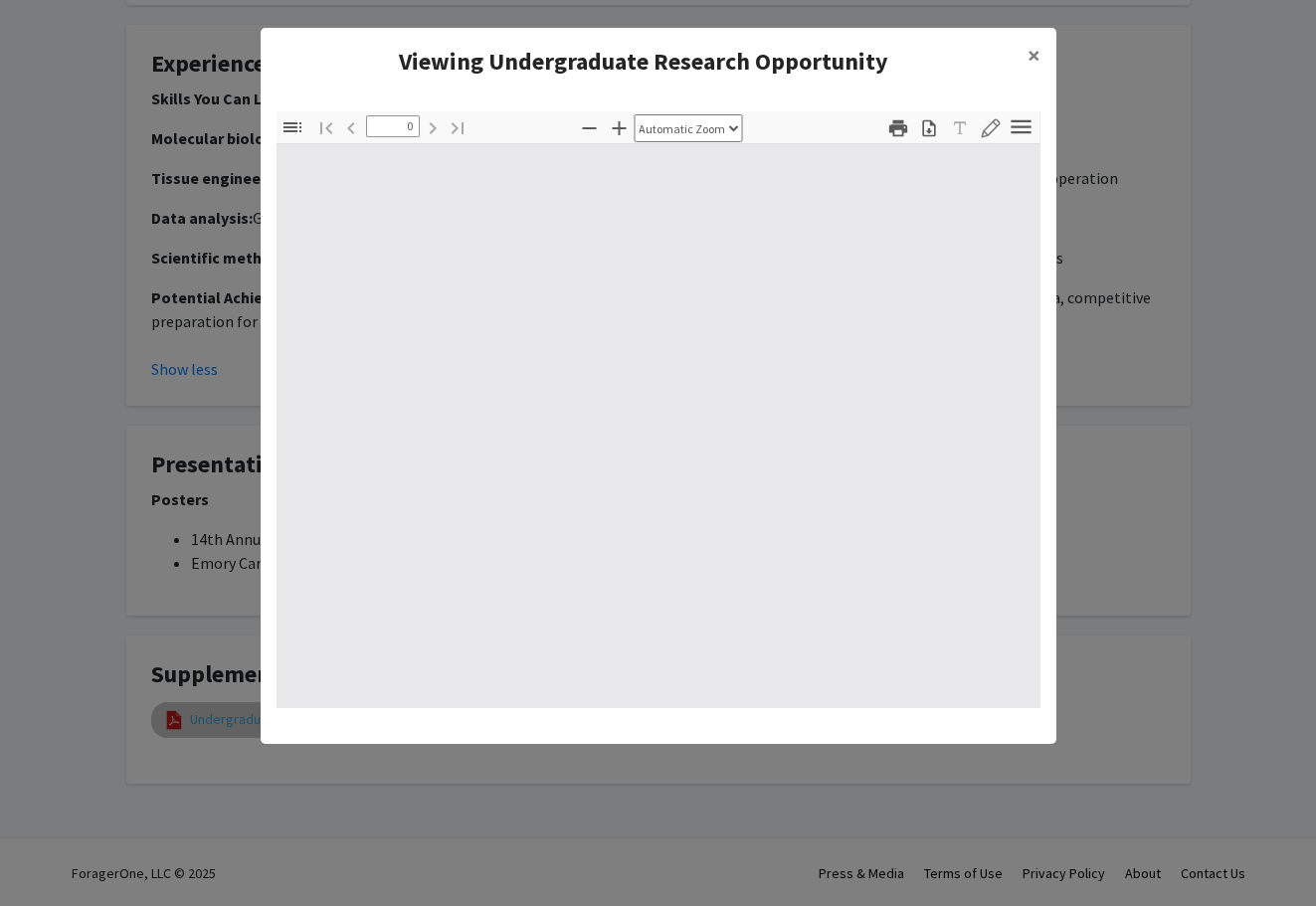 select on "custom" 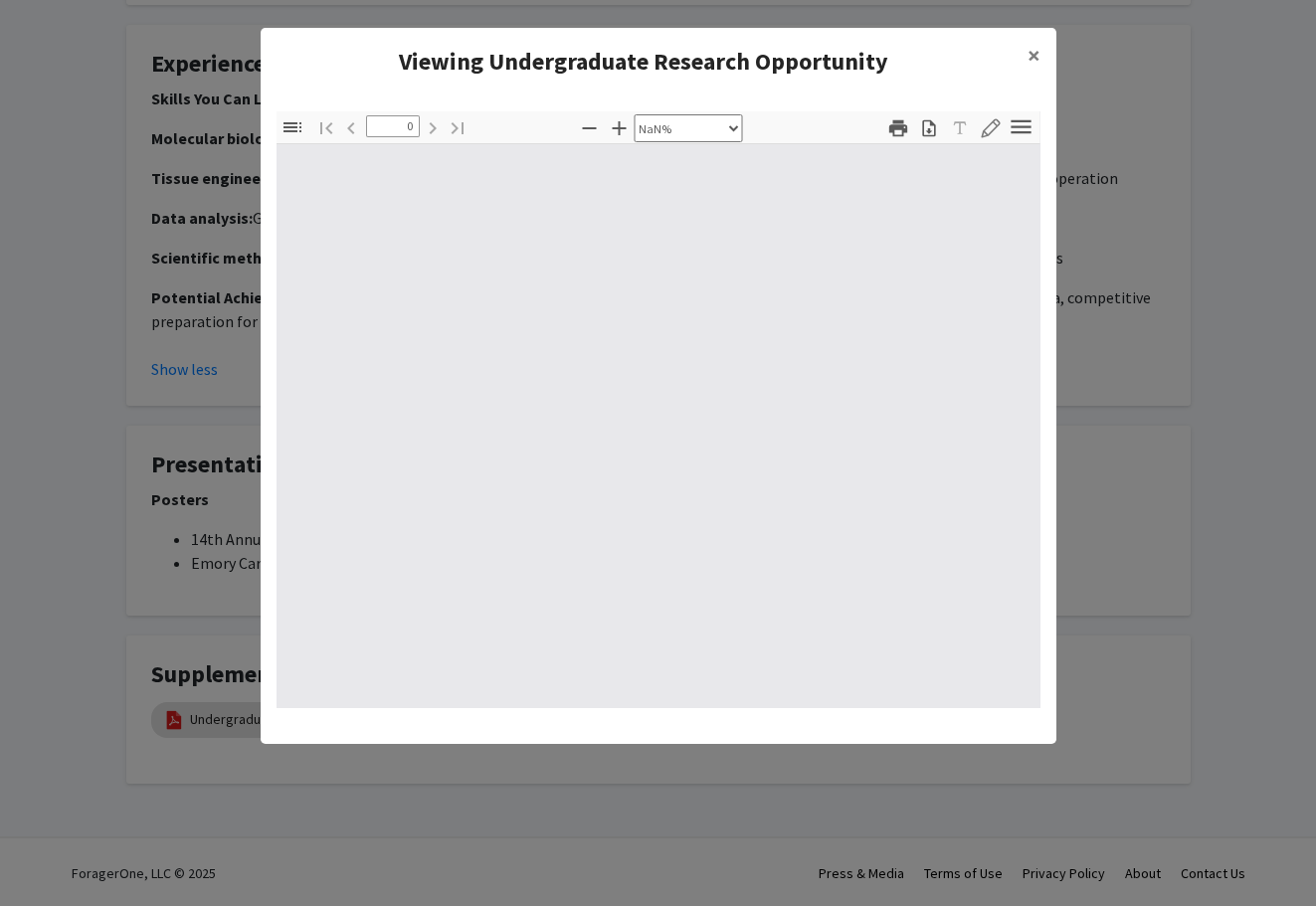 type on "1" 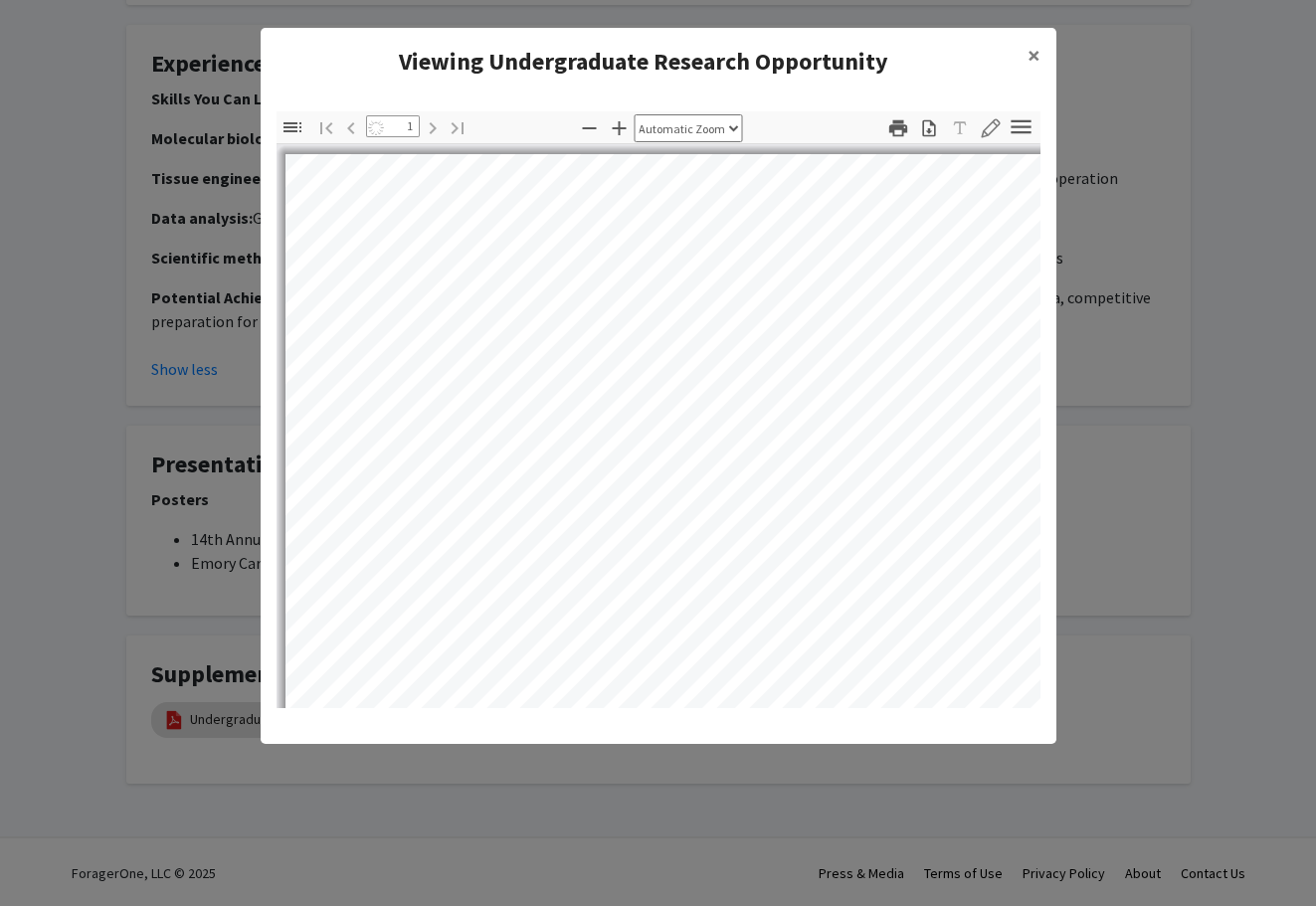 scroll, scrollTop: 0, scrollLeft: 0, axis: both 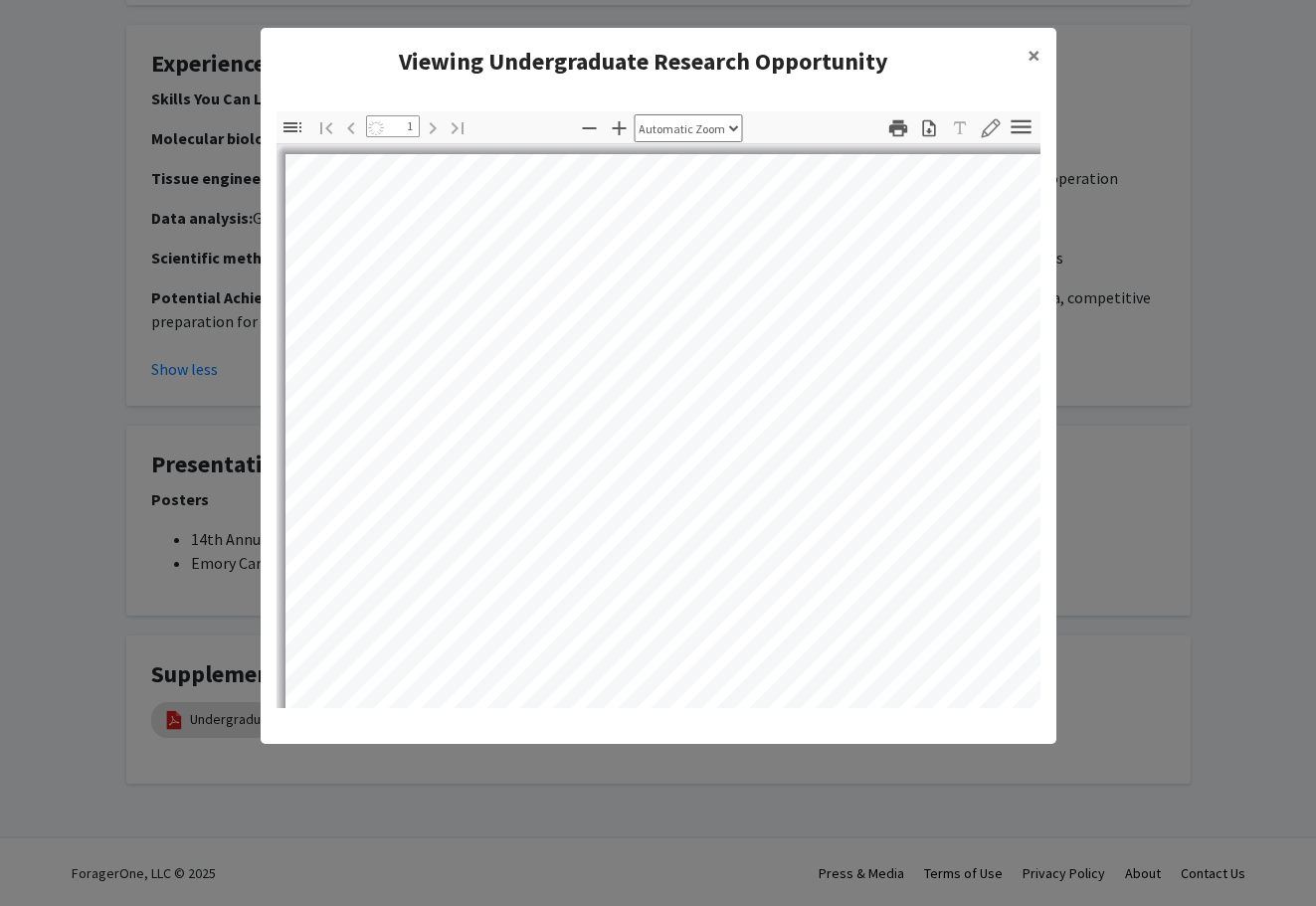 click 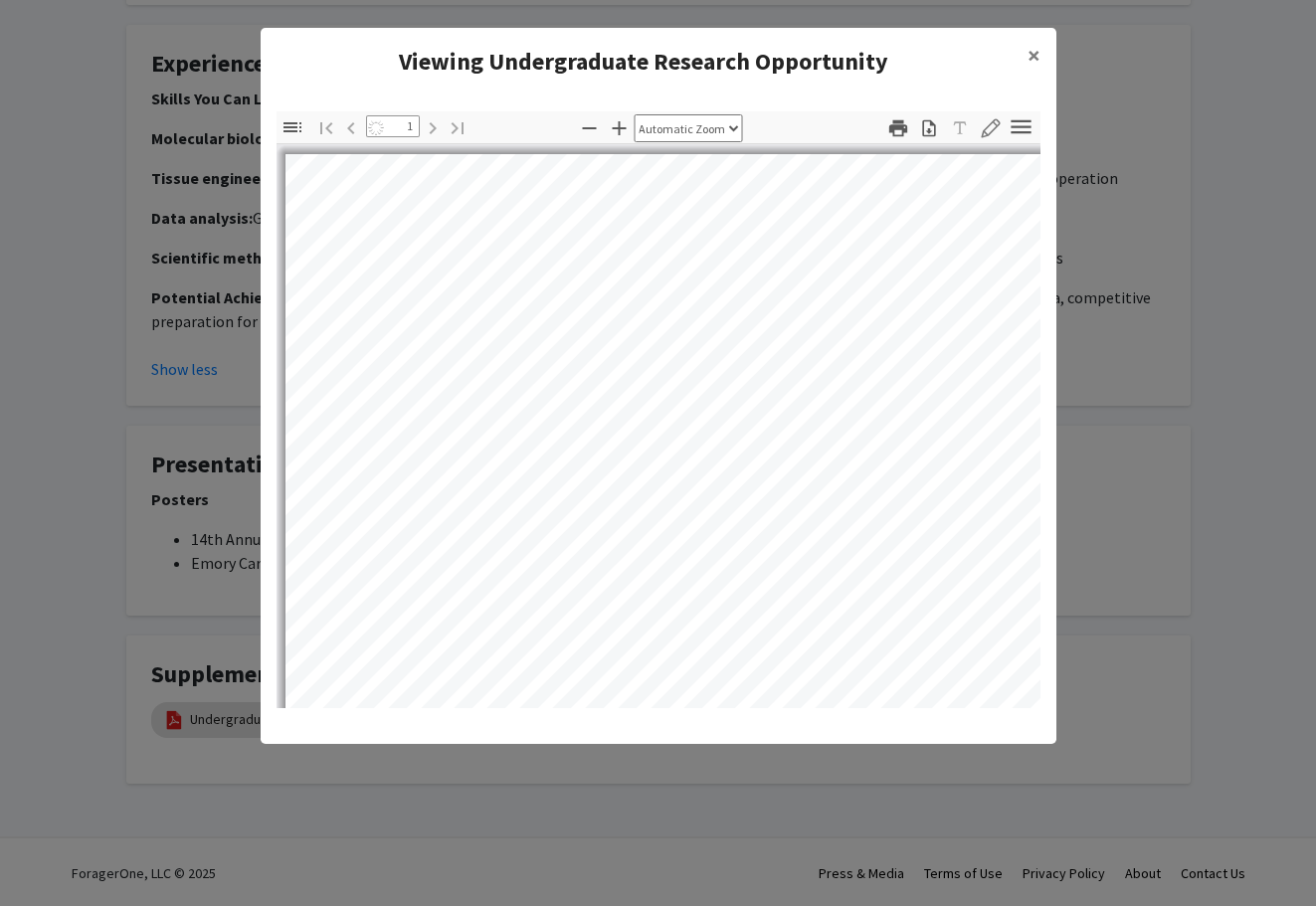 scroll, scrollTop: 1, scrollLeft: 0, axis: vertical 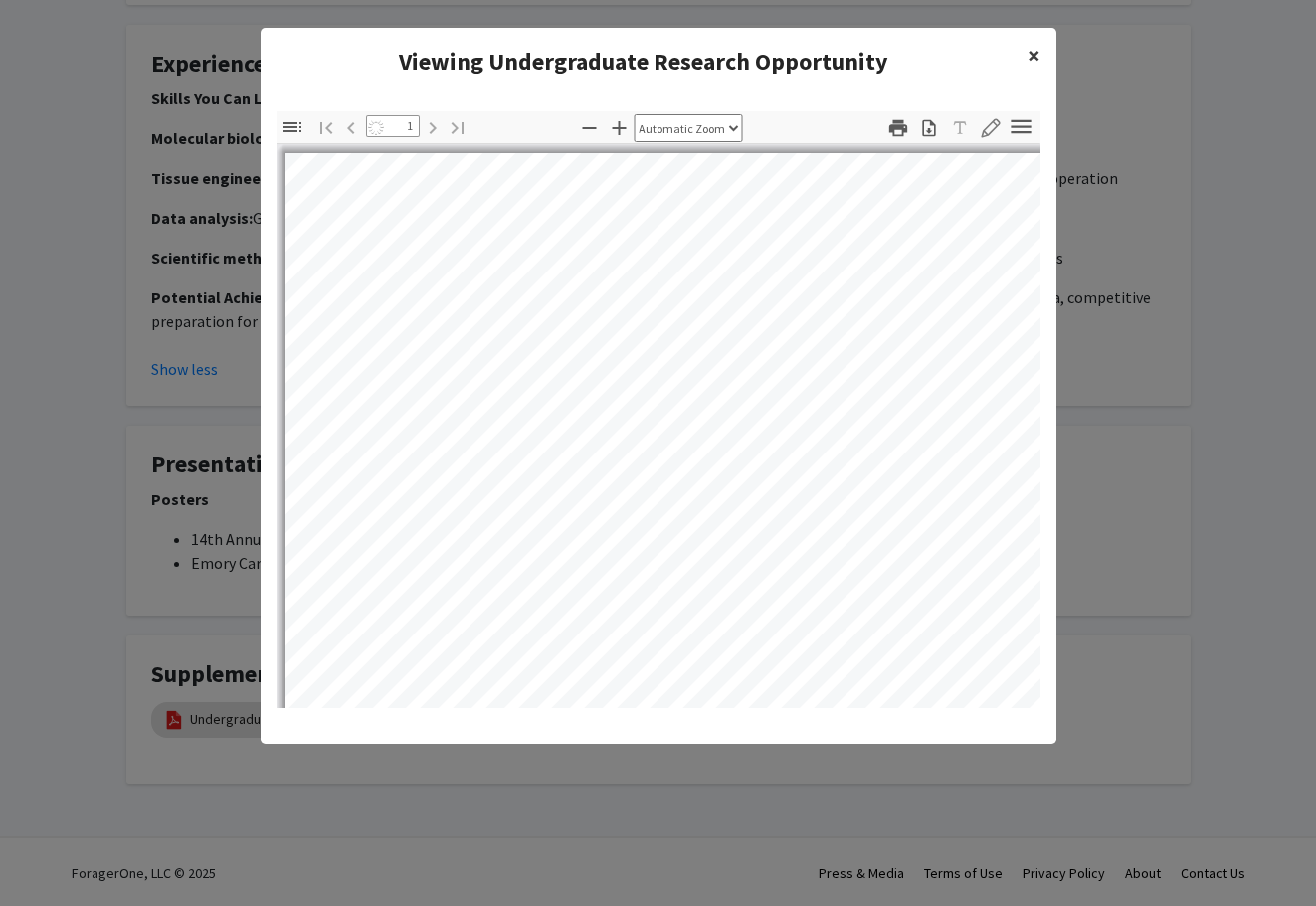 click on "×" 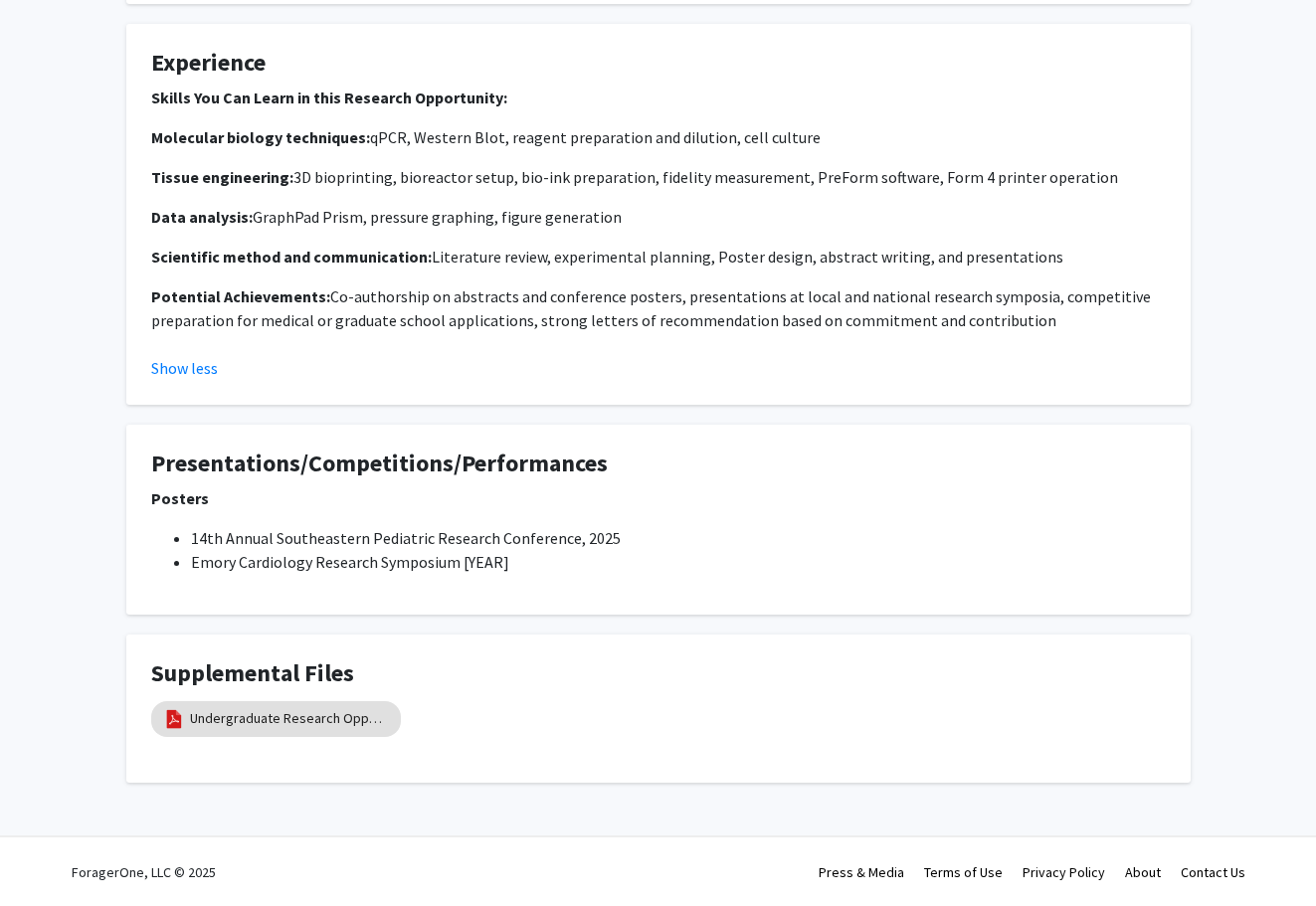 scroll, scrollTop: 1164, scrollLeft: 0, axis: vertical 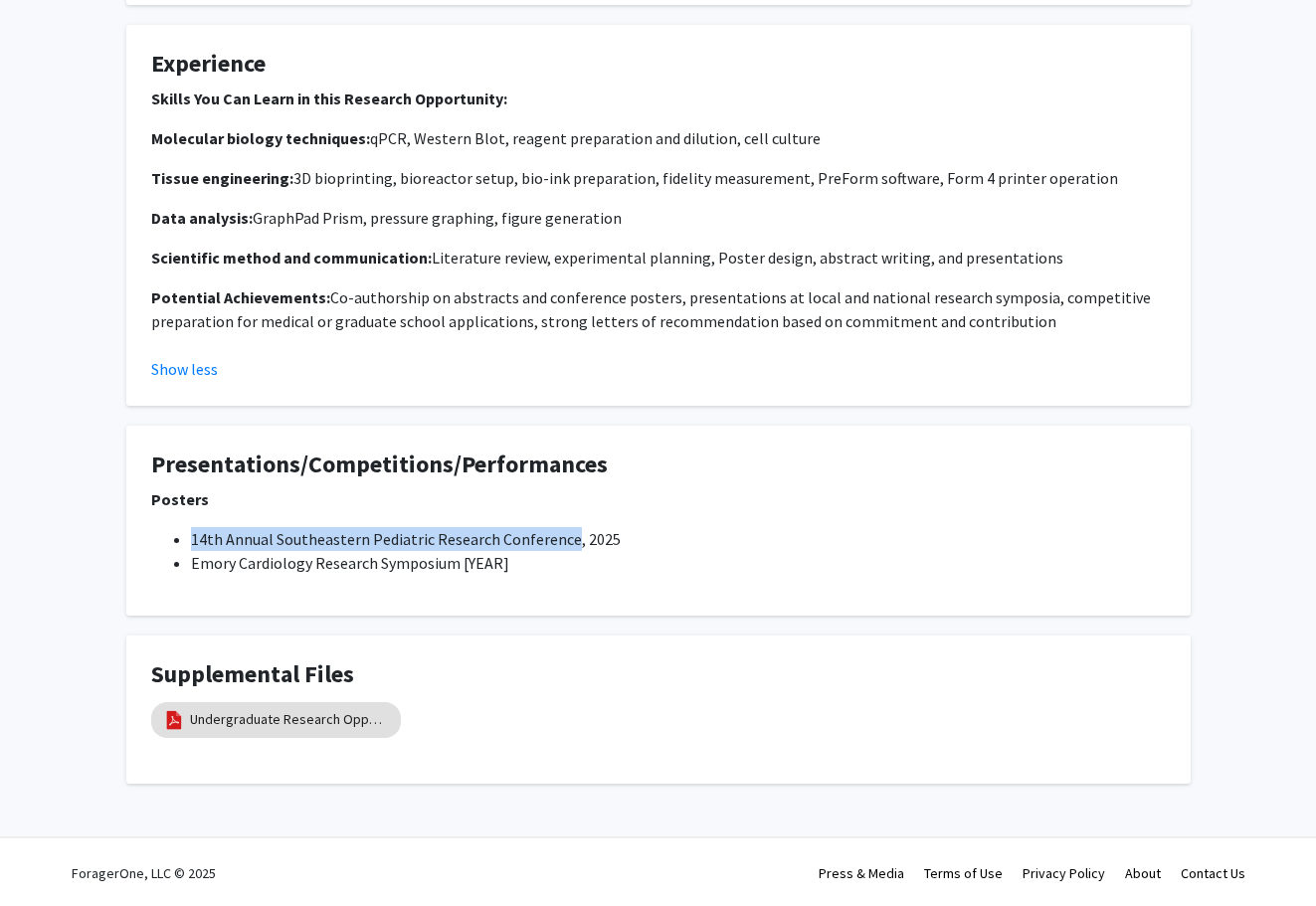 drag, startPoint x: 602, startPoint y: 537, endPoint x: 193, endPoint y: 534, distance: 409.011 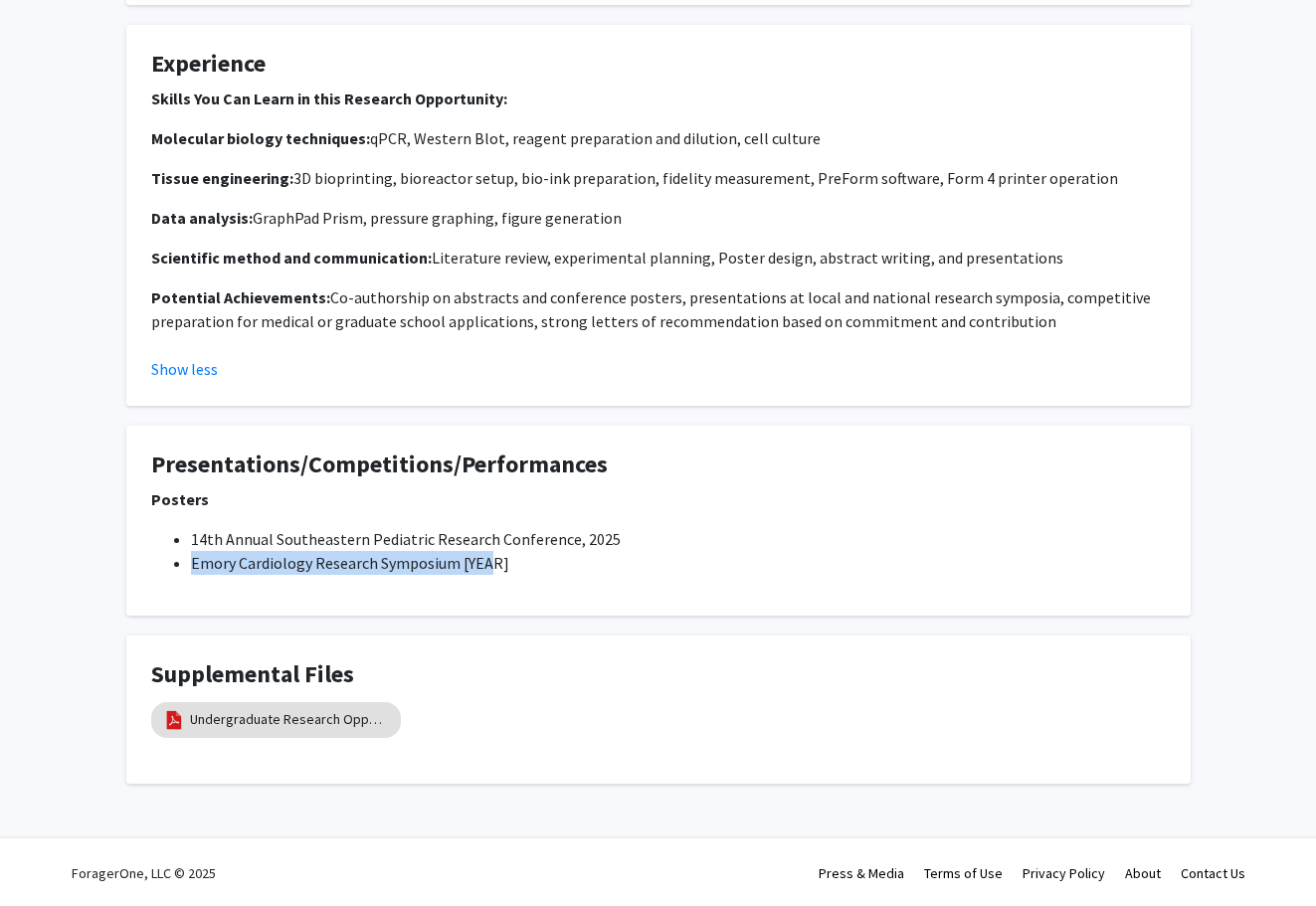 drag, startPoint x: 515, startPoint y: 564, endPoint x: 192, endPoint y: 560, distance: 323.02477 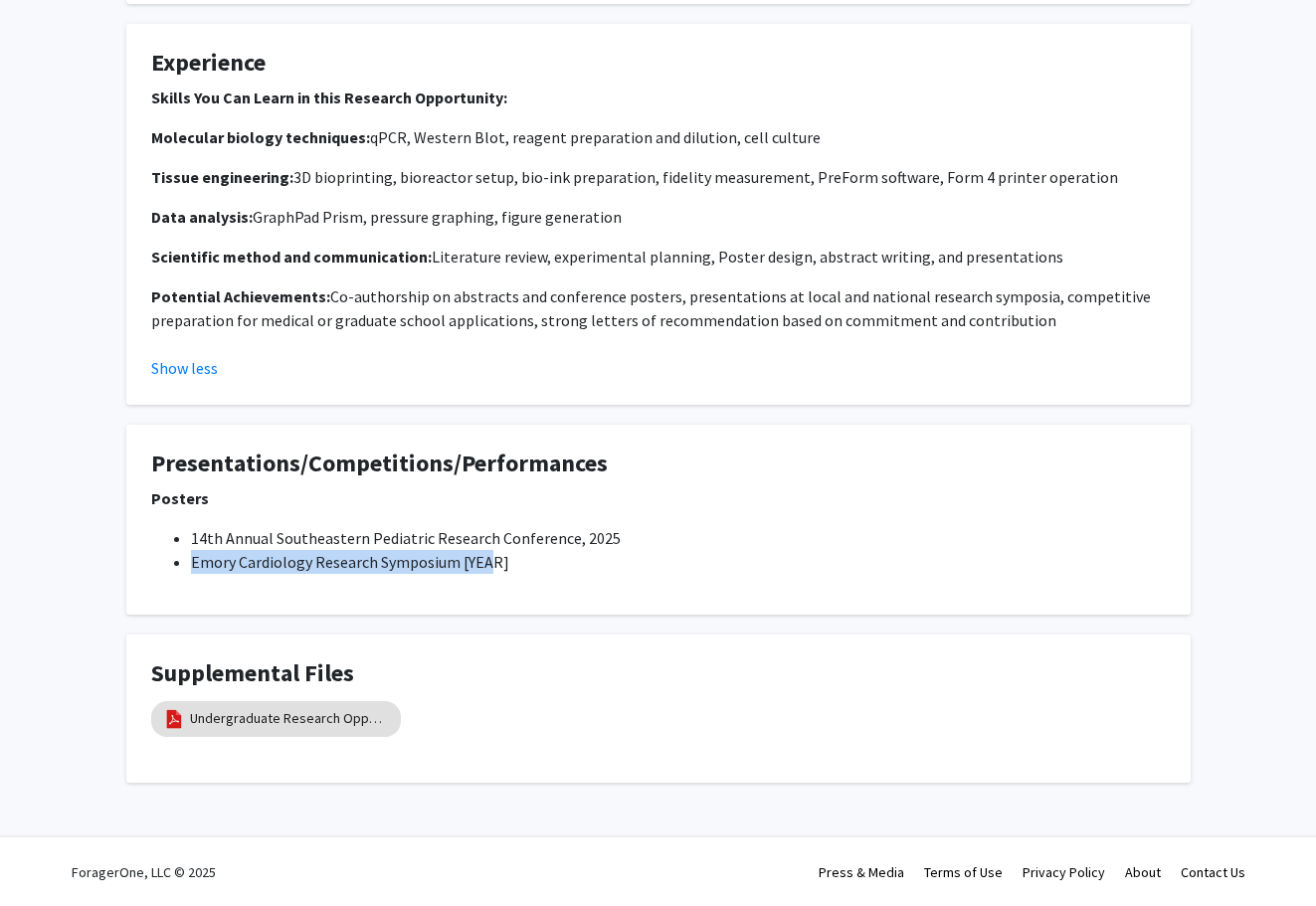 scroll, scrollTop: 1164, scrollLeft: 0, axis: vertical 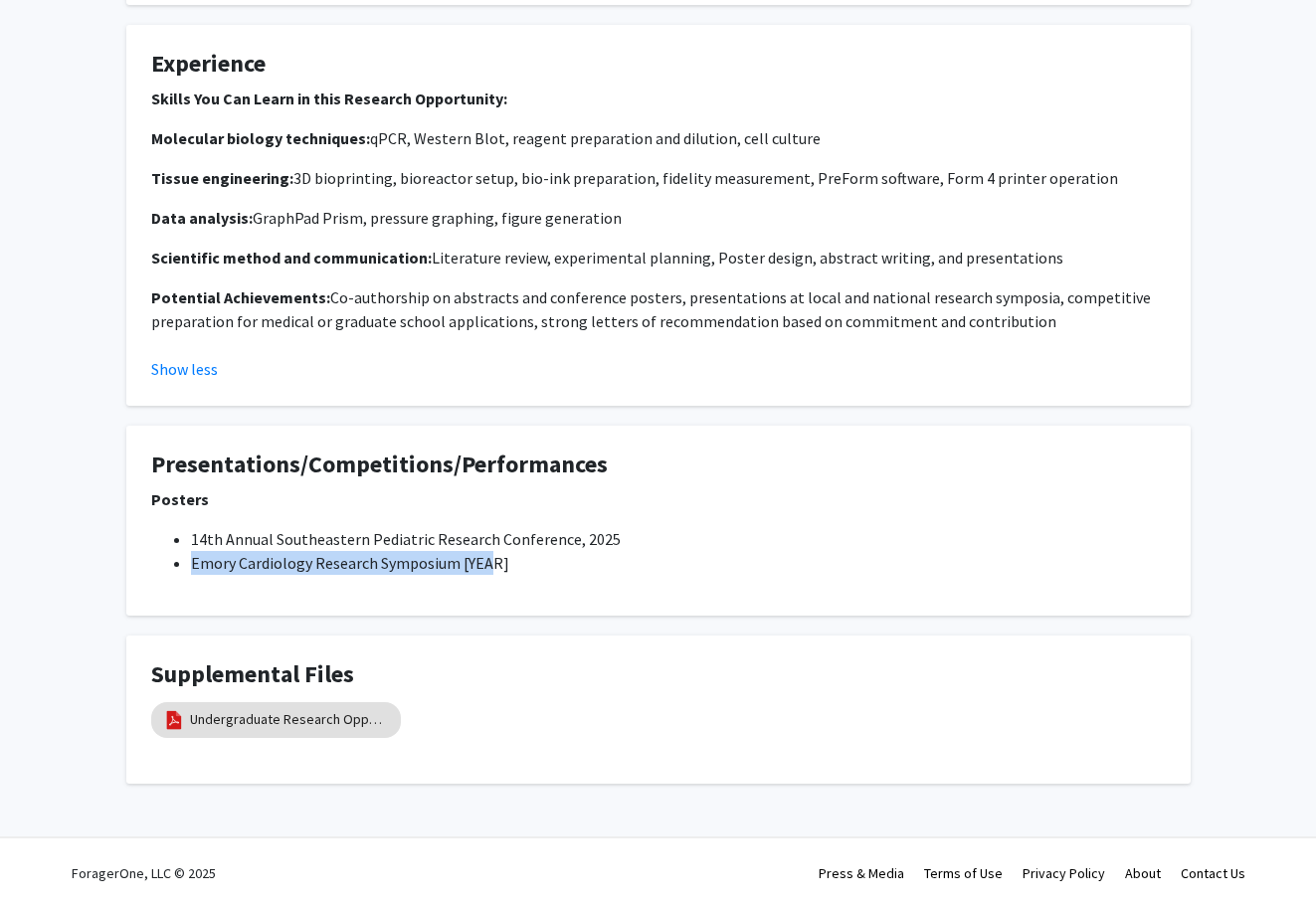 click on "14th Annual Southeastern Pediatric Research Conference, 2025" 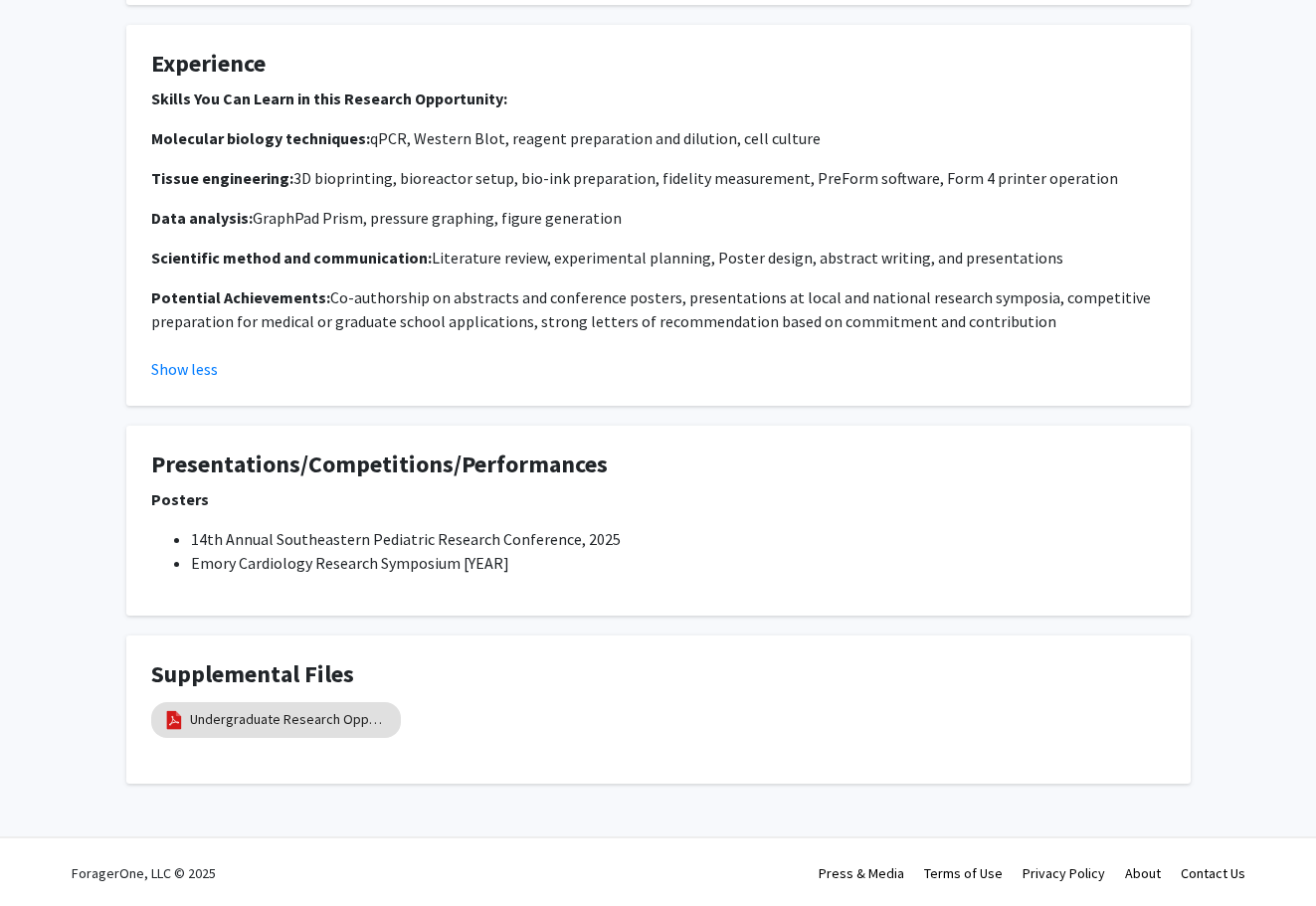 drag, startPoint x: 549, startPoint y: 548, endPoint x: 211, endPoint y: 537, distance: 338.1789 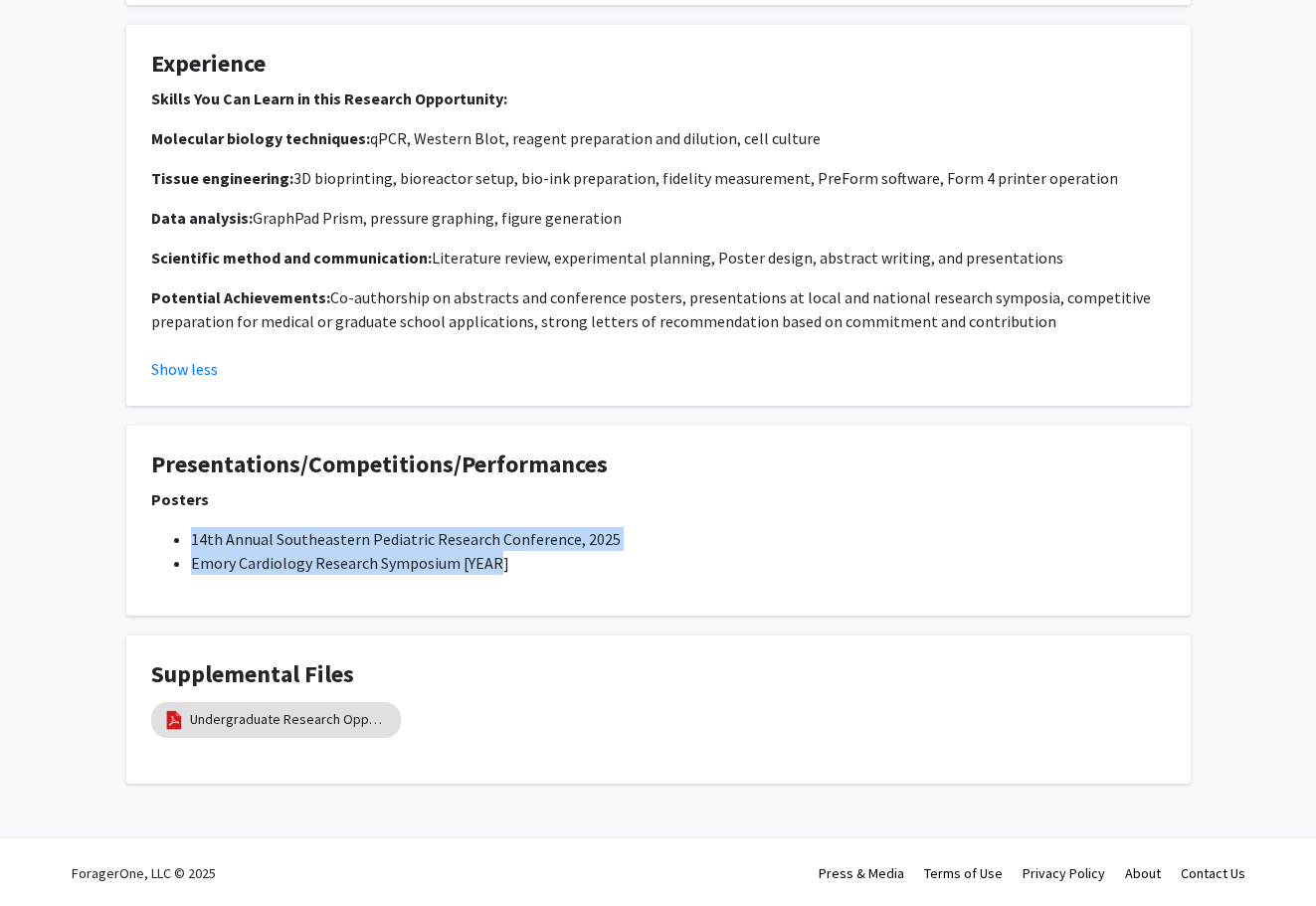 drag, startPoint x: 525, startPoint y: 566, endPoint x: 189, endPoint y: 539, distance: 337.0831 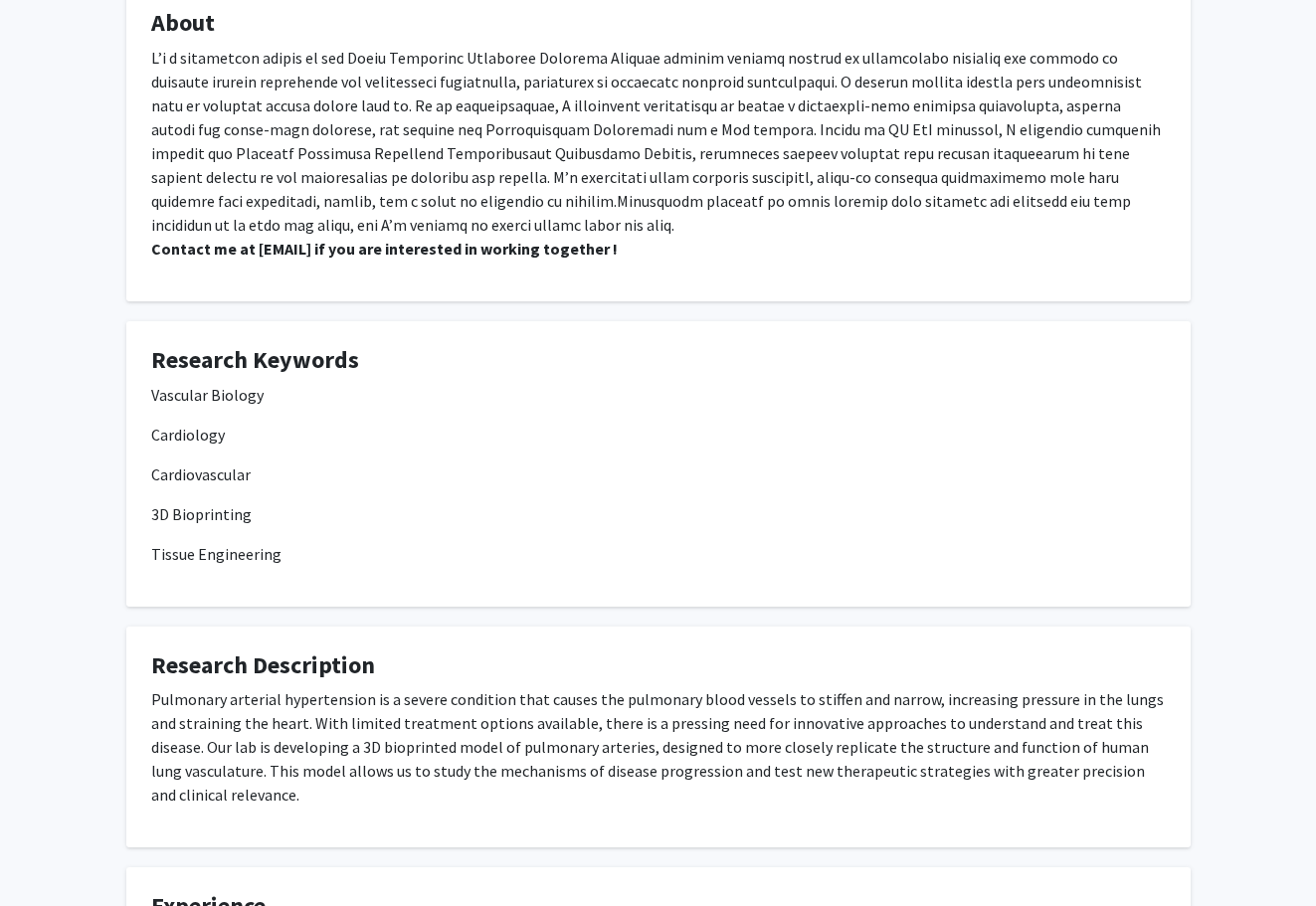 scroll, scrollTop: 328, scrollLeft: 0, axis: vertical 